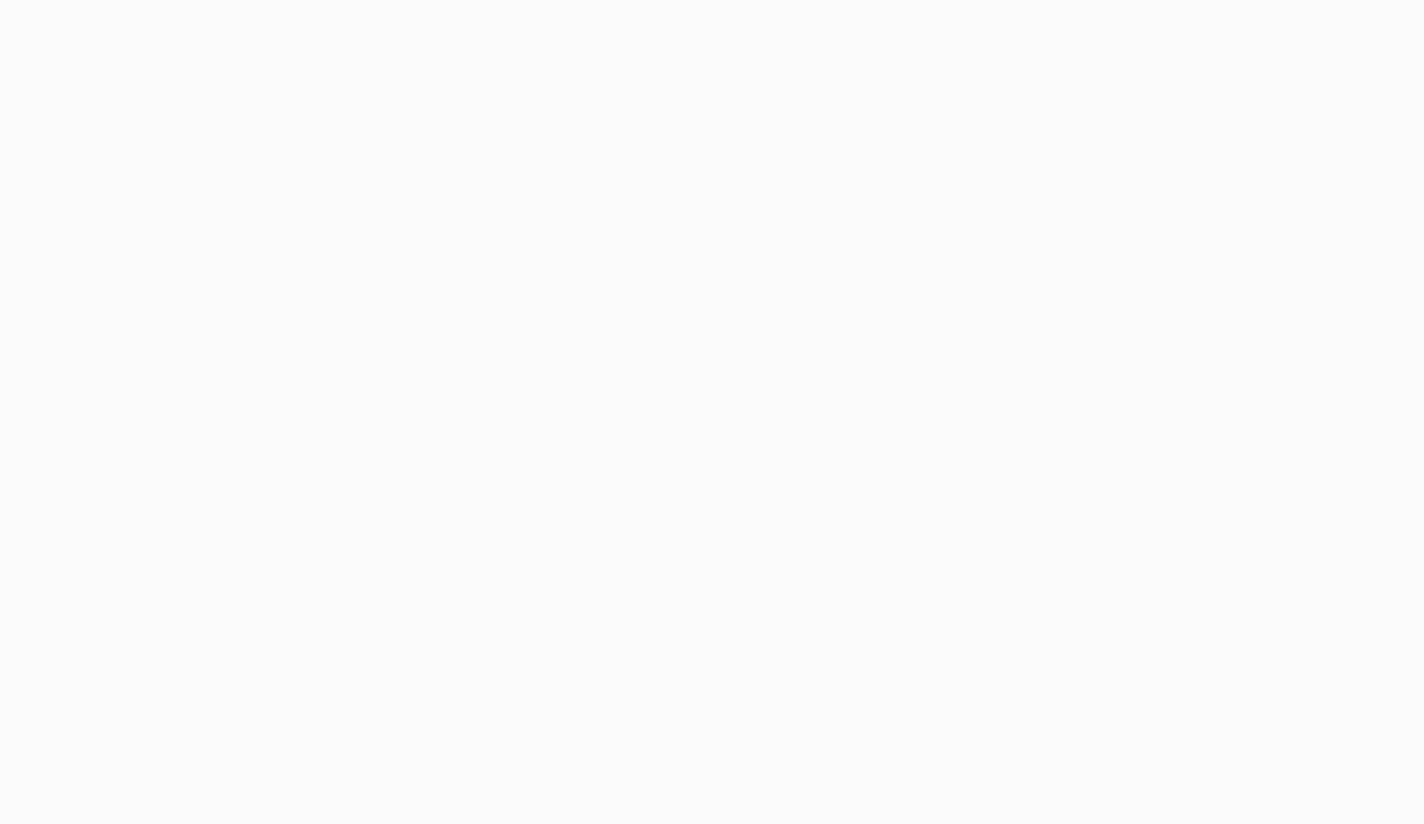 scroll, scrollTop: 0, scrollLeft: 0, axis: both 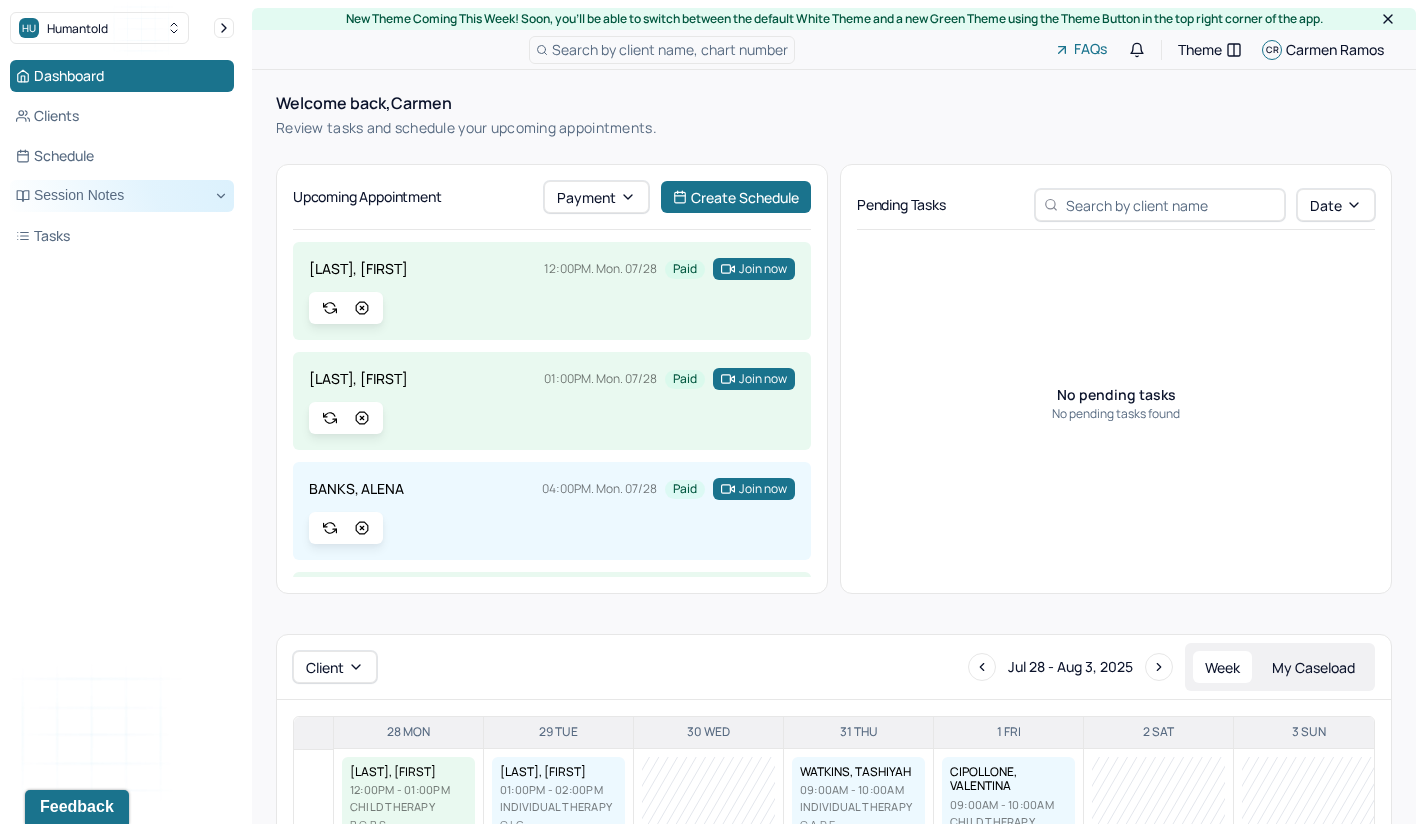 click on "Session Notes" at bounding box center [122, 196] 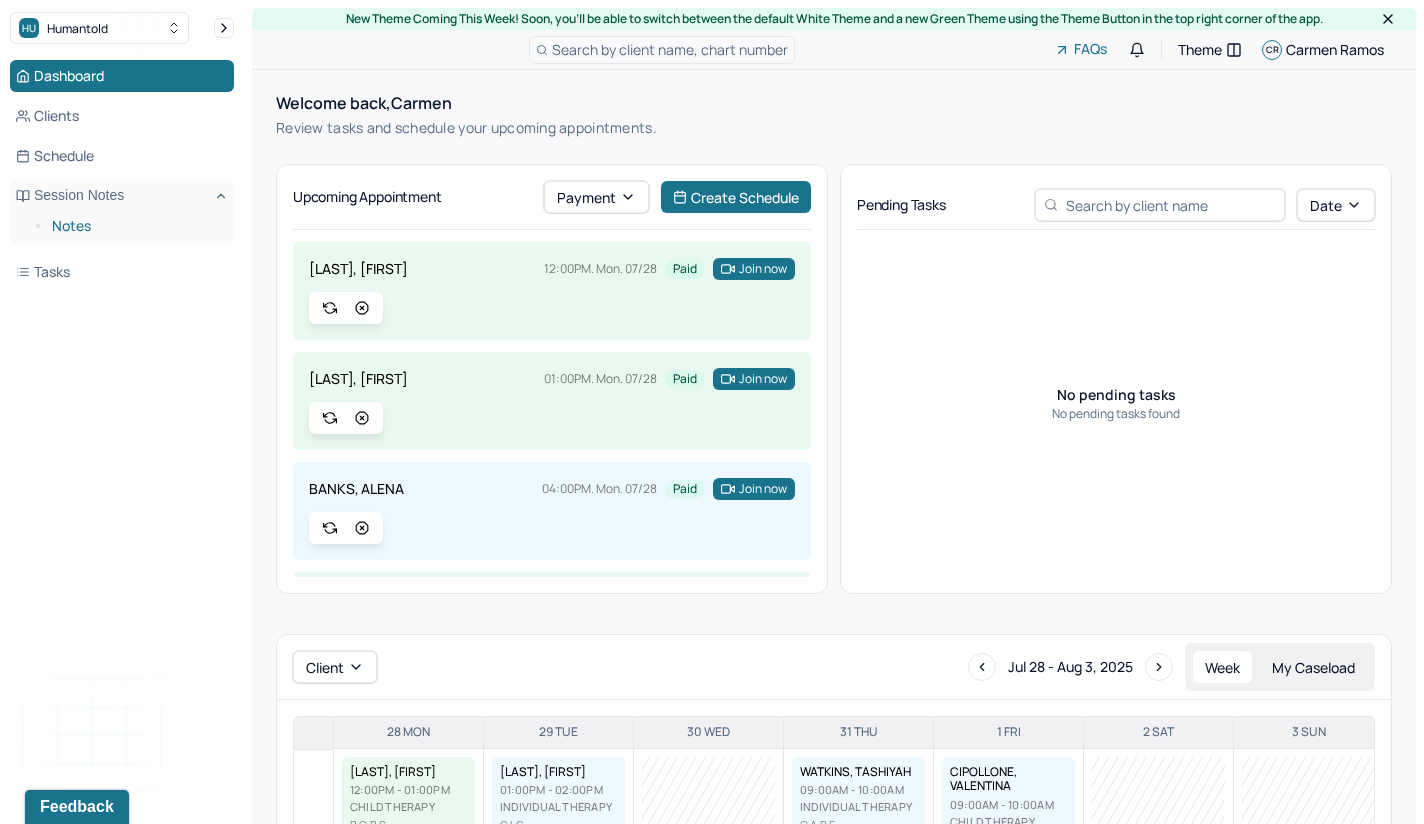 click on "Notes" at bounding box center [135, 226] 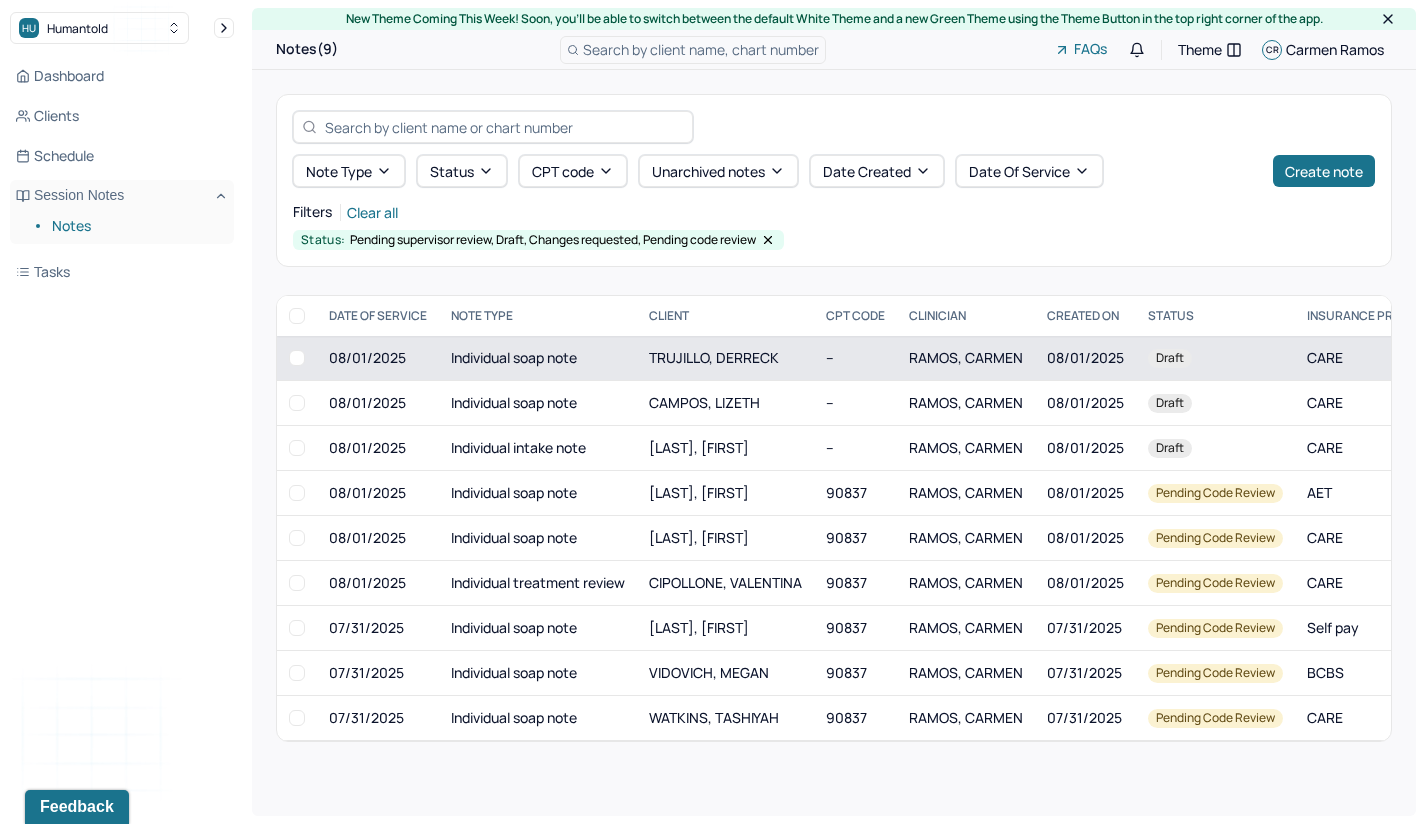click on "TRUJILLO, DERRECK" at bounding box center [725, 358] 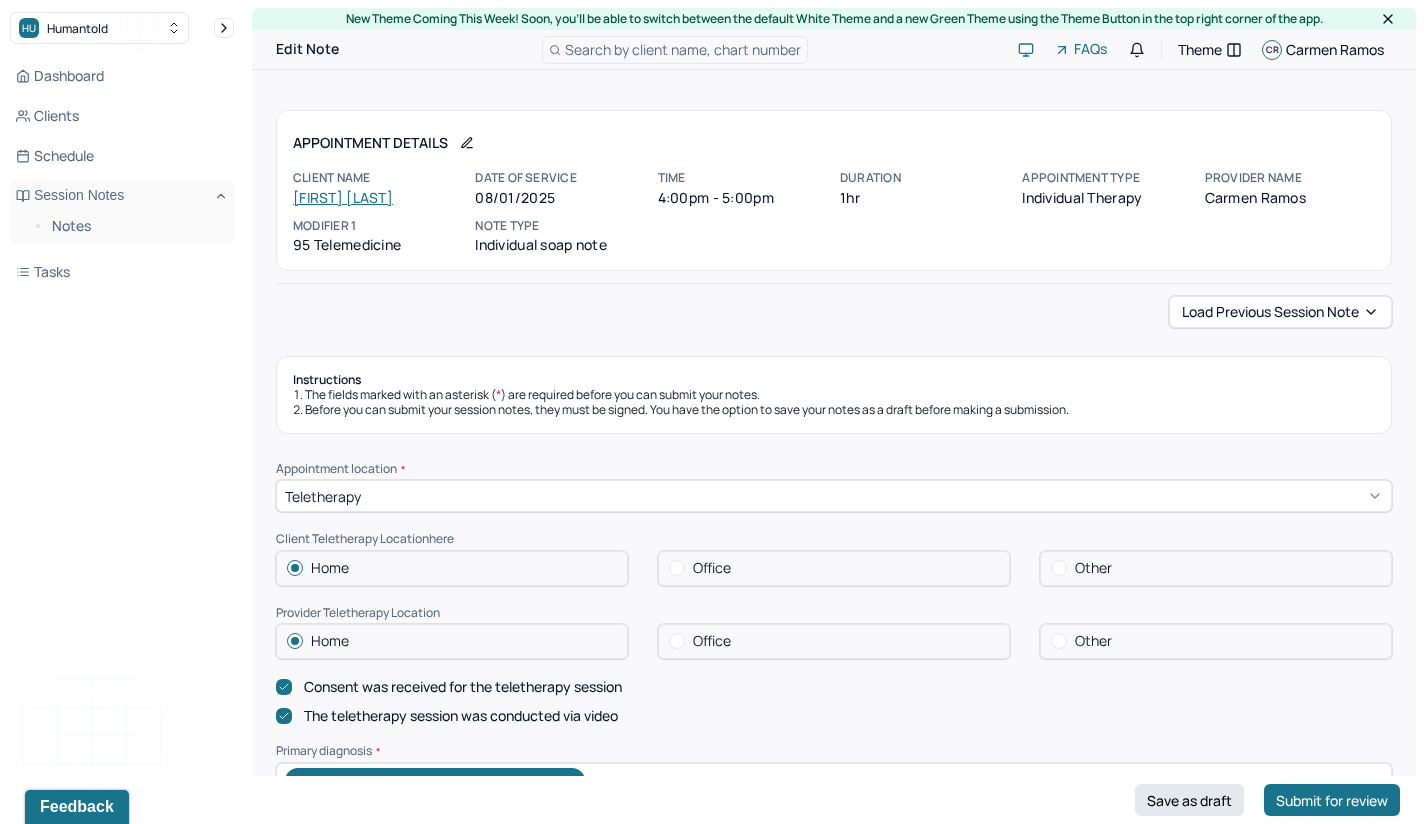 click on "[FIRST] [LAST]" at bounding box center [343, 197] 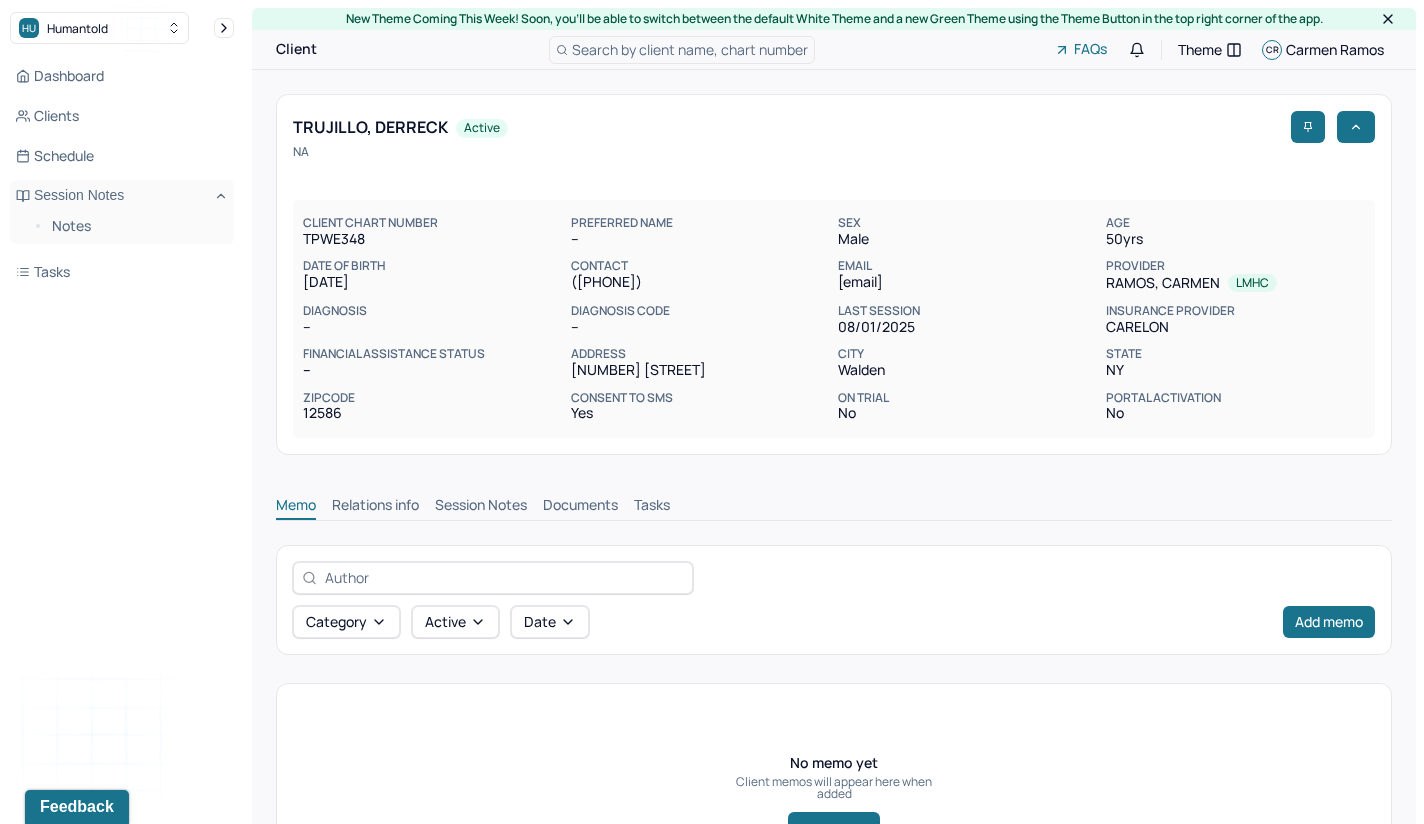 click on "Session Notes" at bounding box center [481, 507] 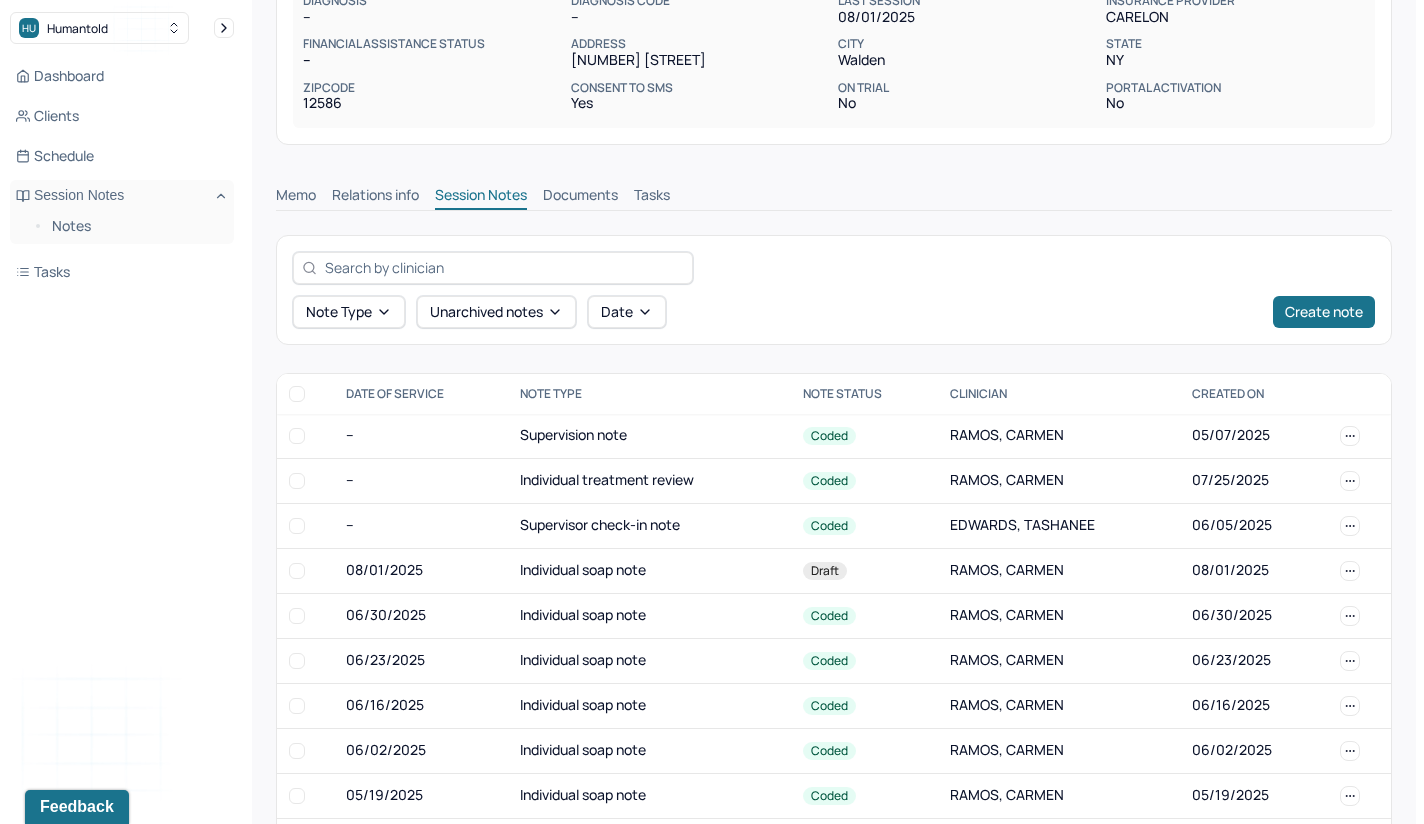 scroll, scrollTop: 541, scrollLeft: 0, axis: vertical 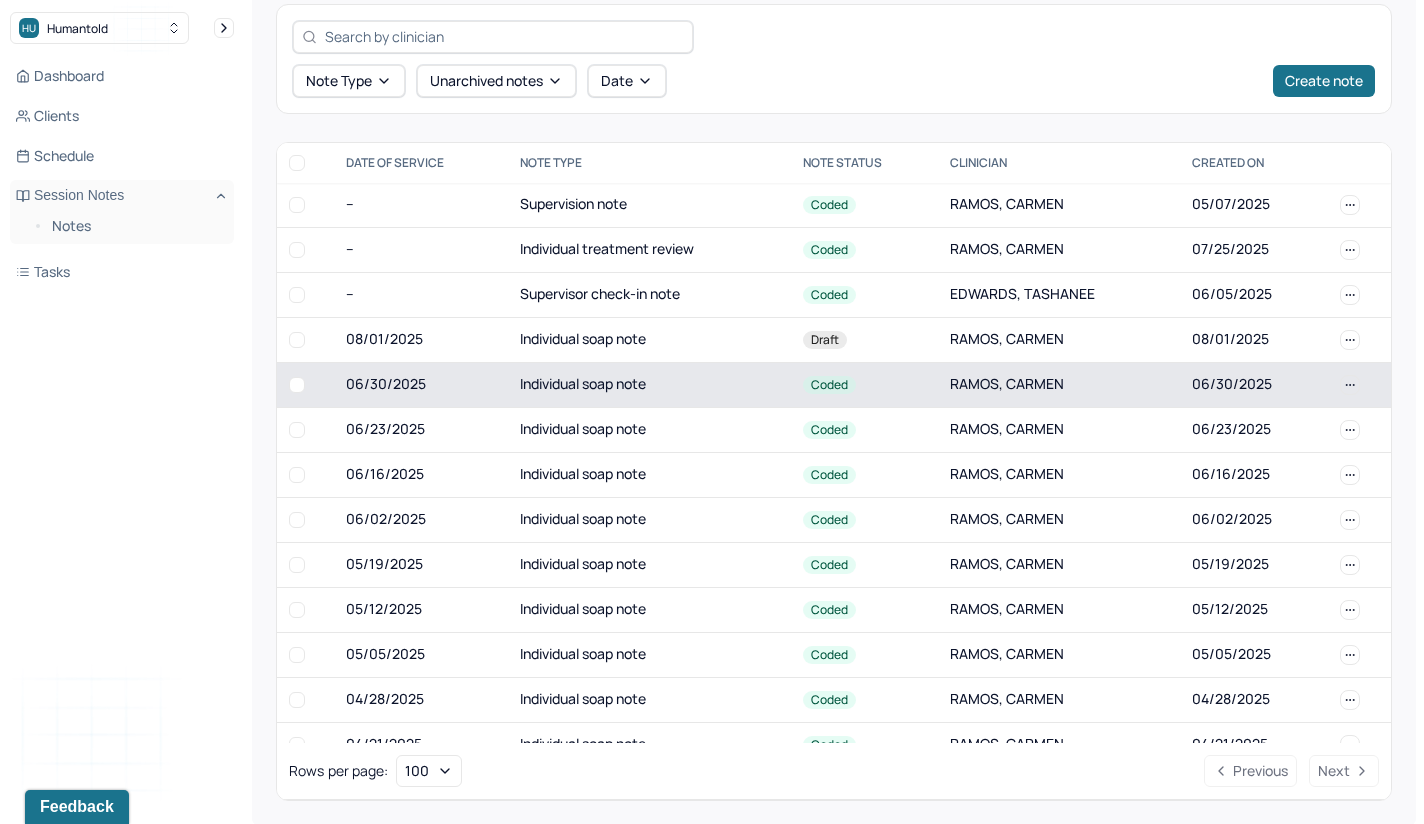 click on "Individual soap note" at bounding box center [649, 384] 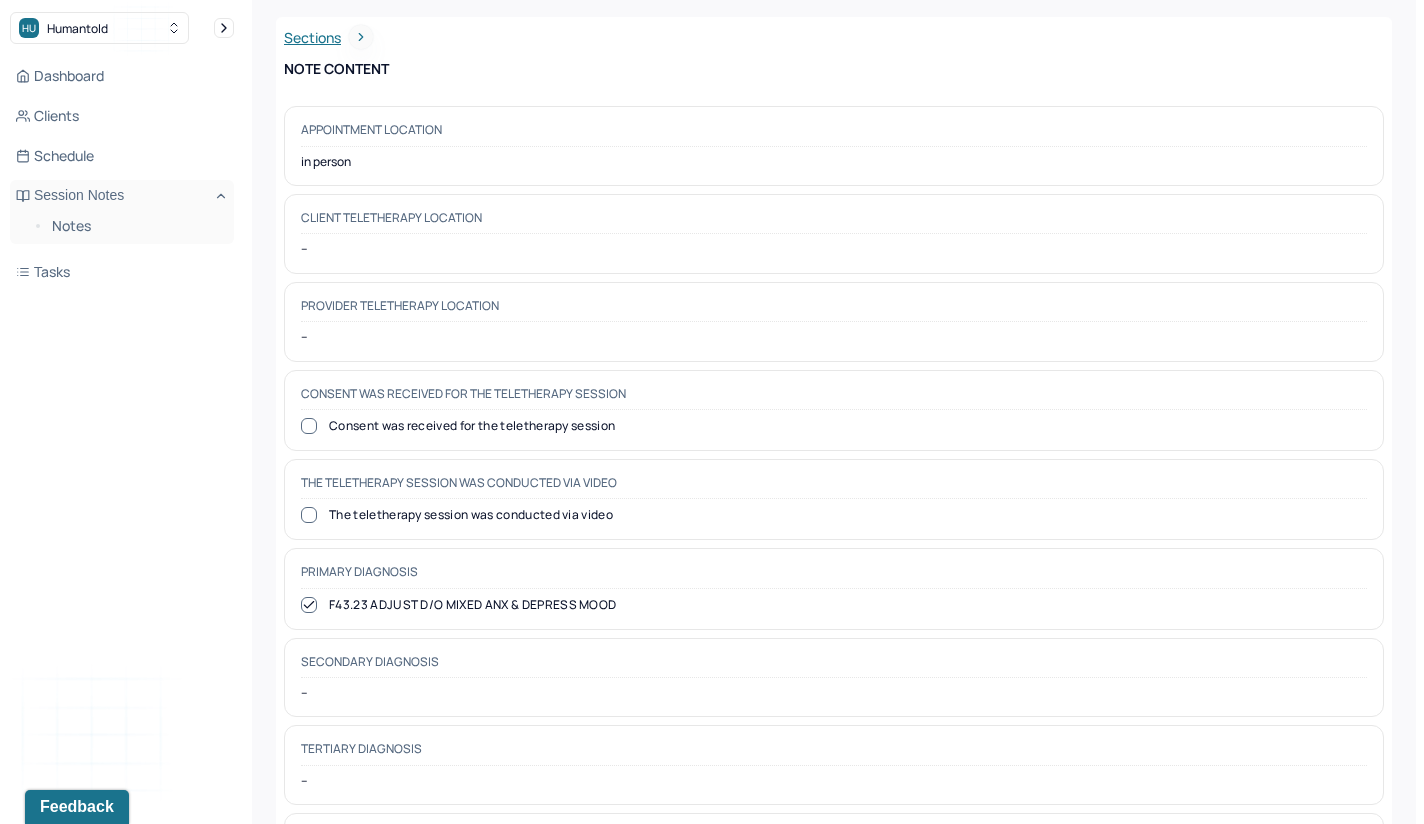 scroll, scrollTop: 0, scrollLeft: 0, axis: both 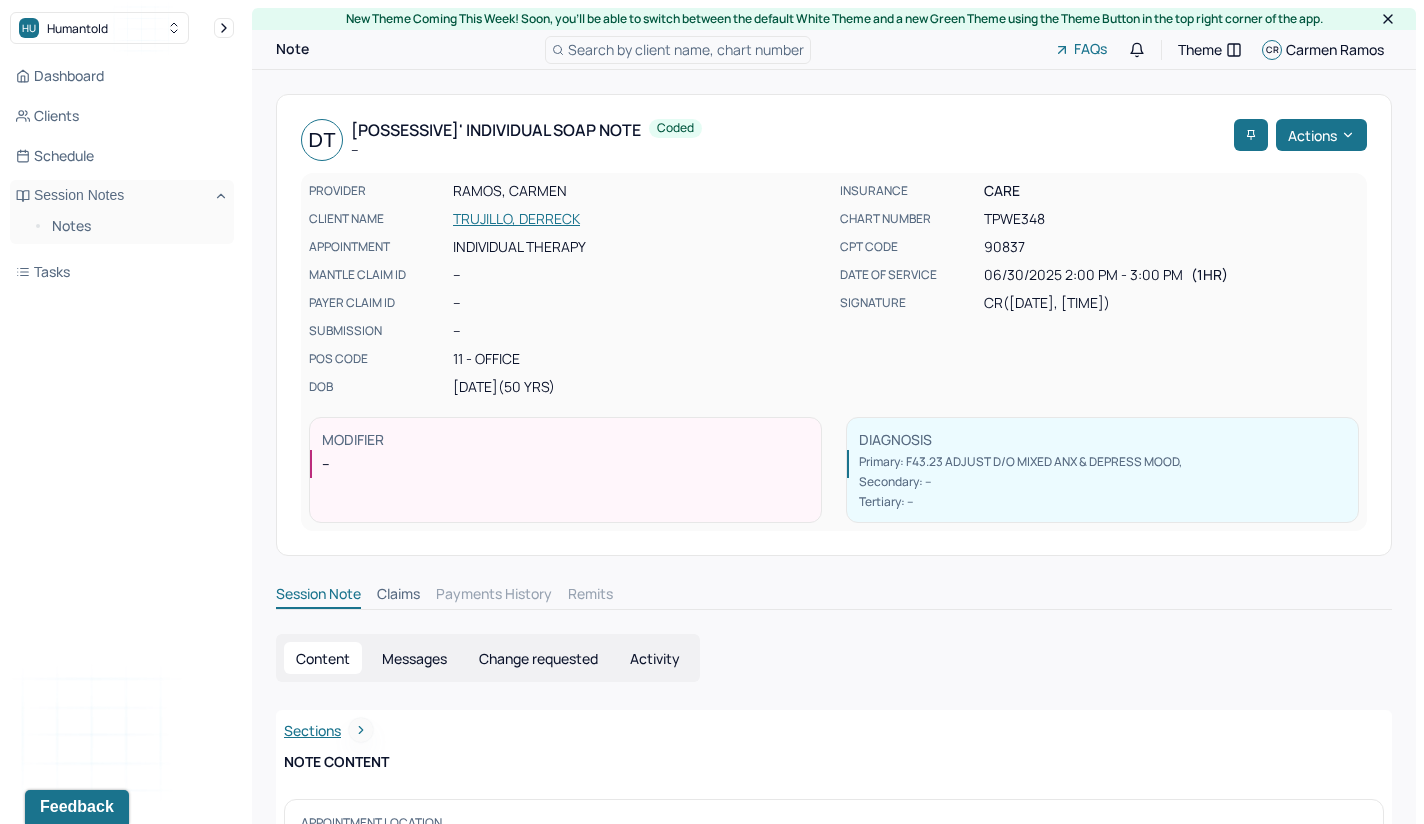 click on "TRUJILLO, DERRECK" at bounding box center [640, 219] 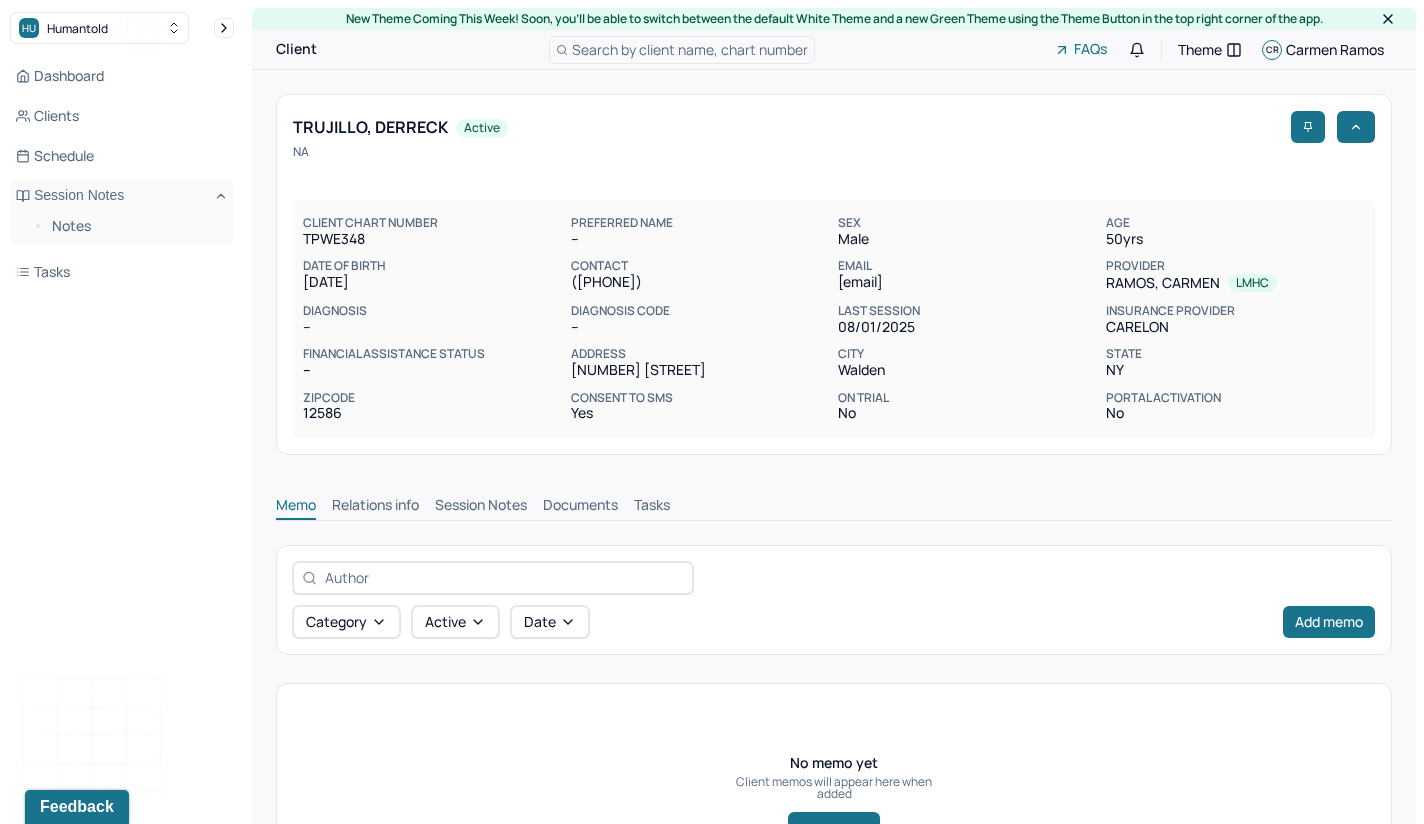 click on "Session Notes" at bounding box center [481, 507] 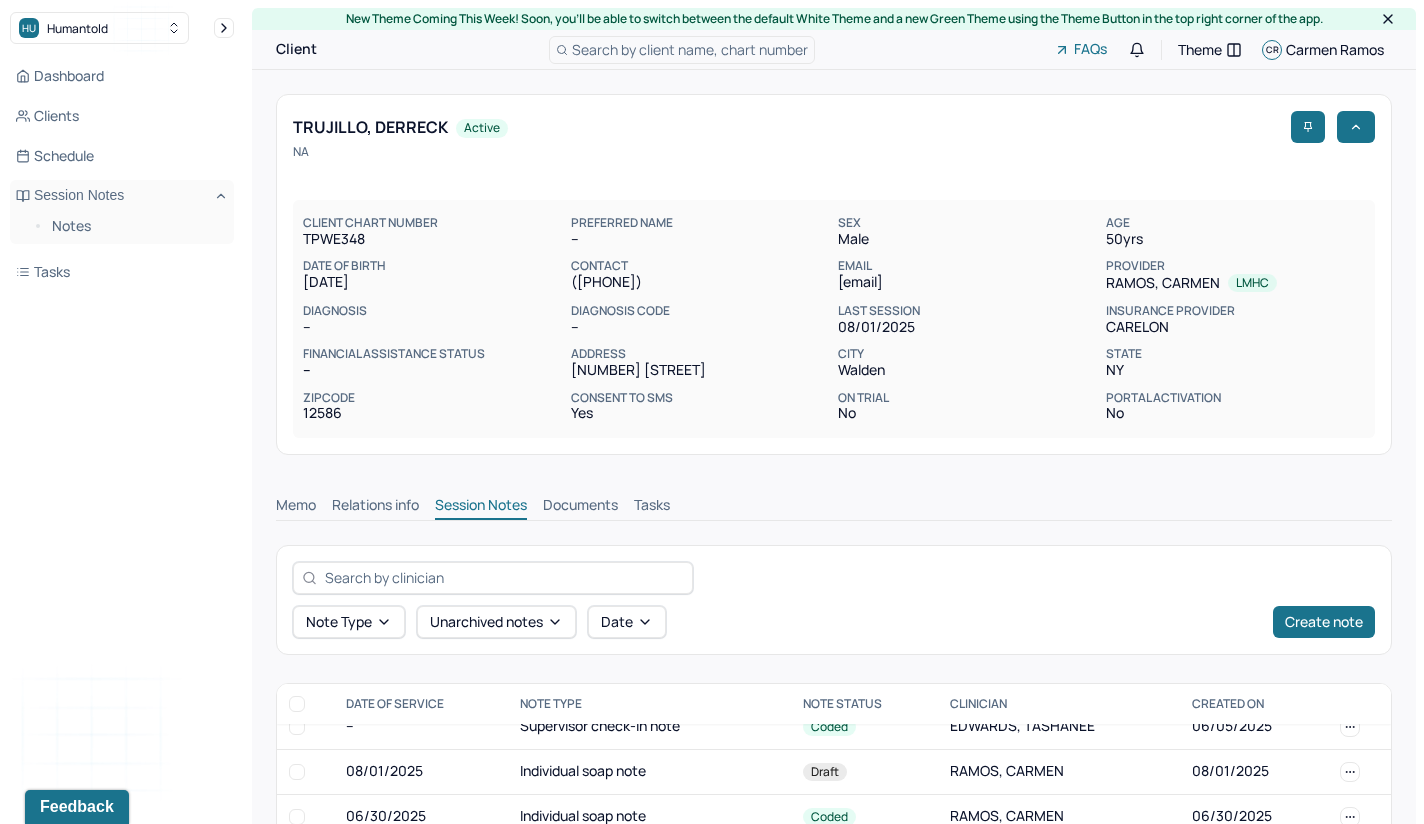scroll, scrollTop: 120, scrollLeft: 0, axis: vertical 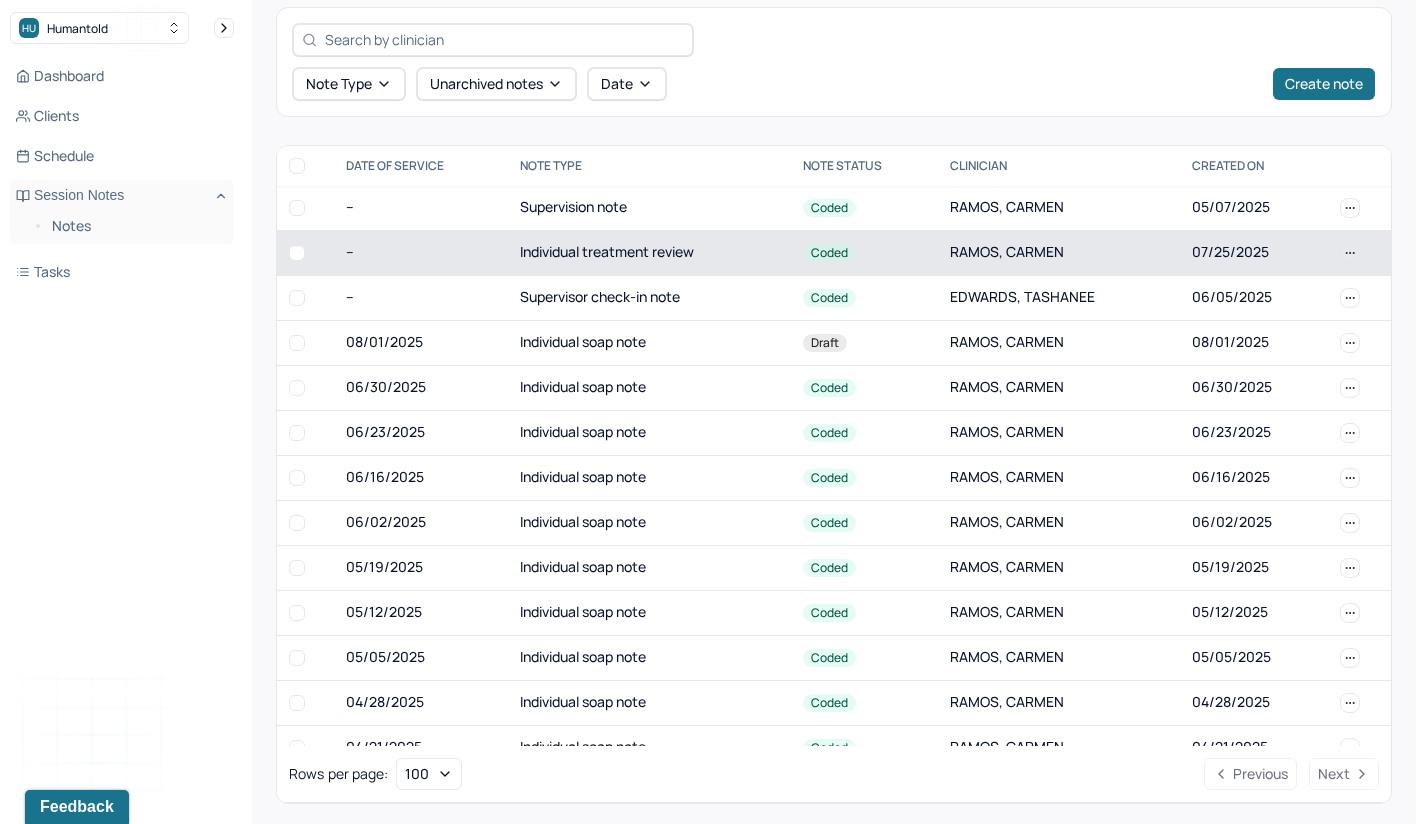 click on "Individual treatment review" at bounding box center [649, 252] 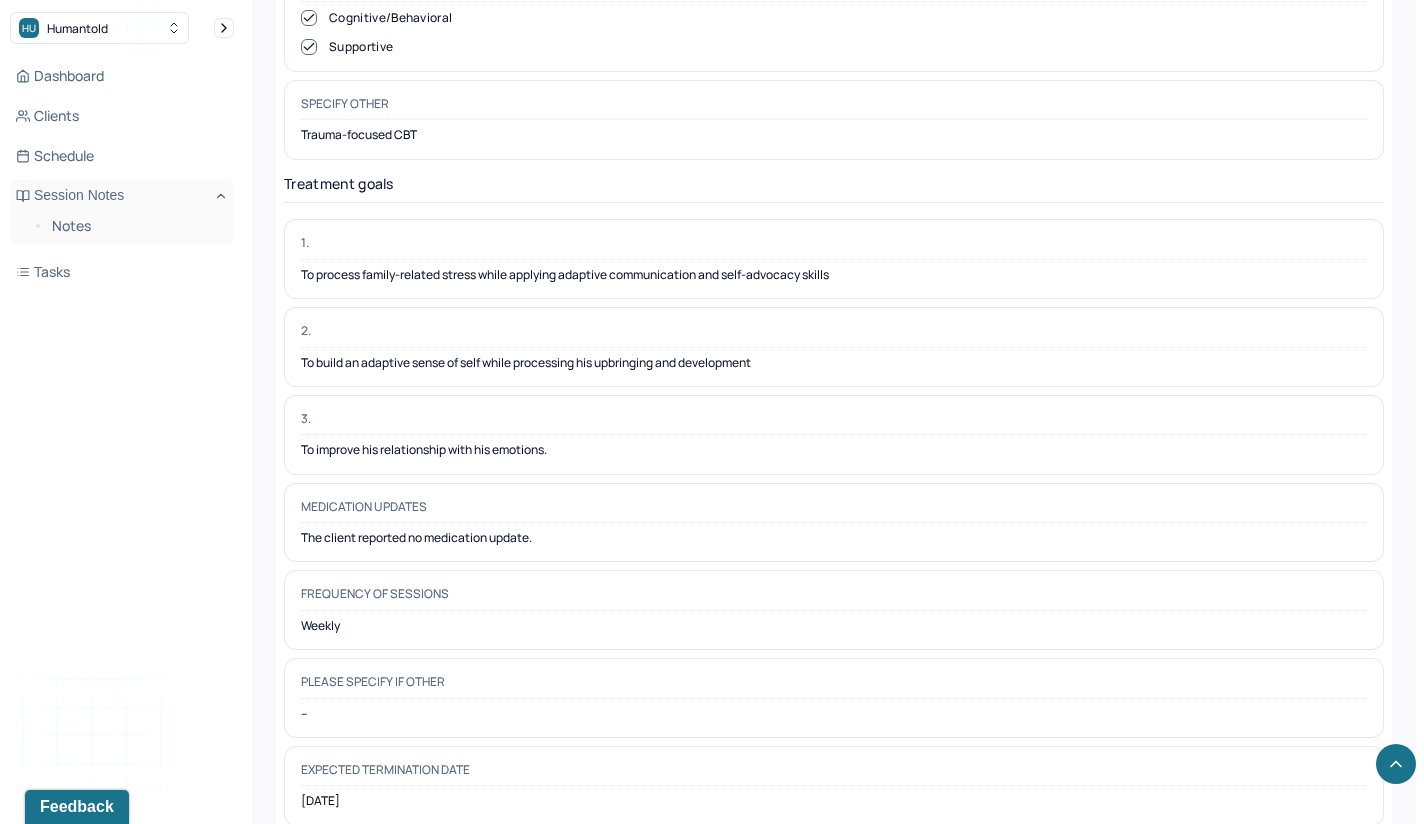 scroll, scrollTop: 5099, scrollLeft: 0, axis: vertical 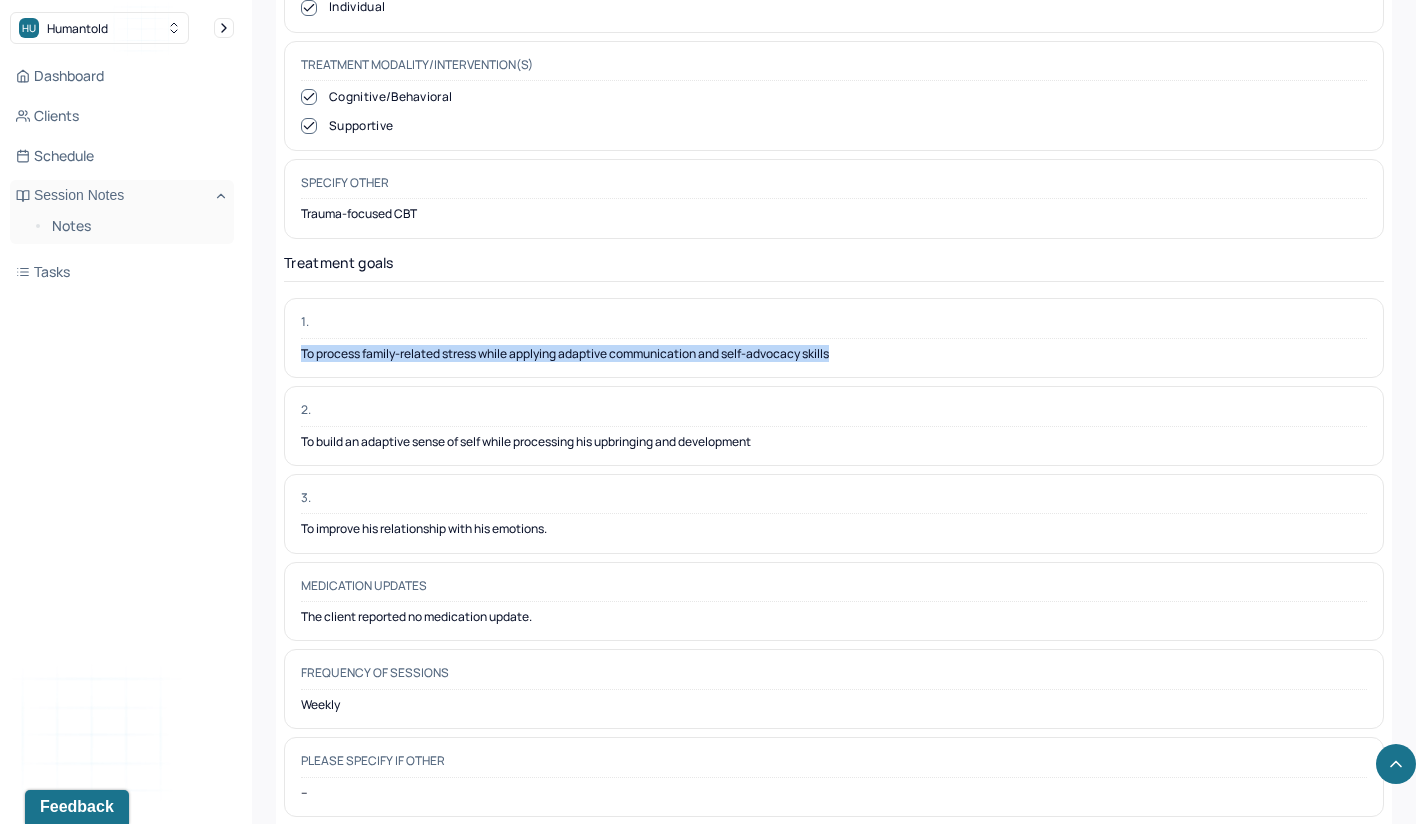 drag, startPoint x: 303, startPoint y: 276, endPoint x: 888, endPoint y: 275, distance: 585.00085 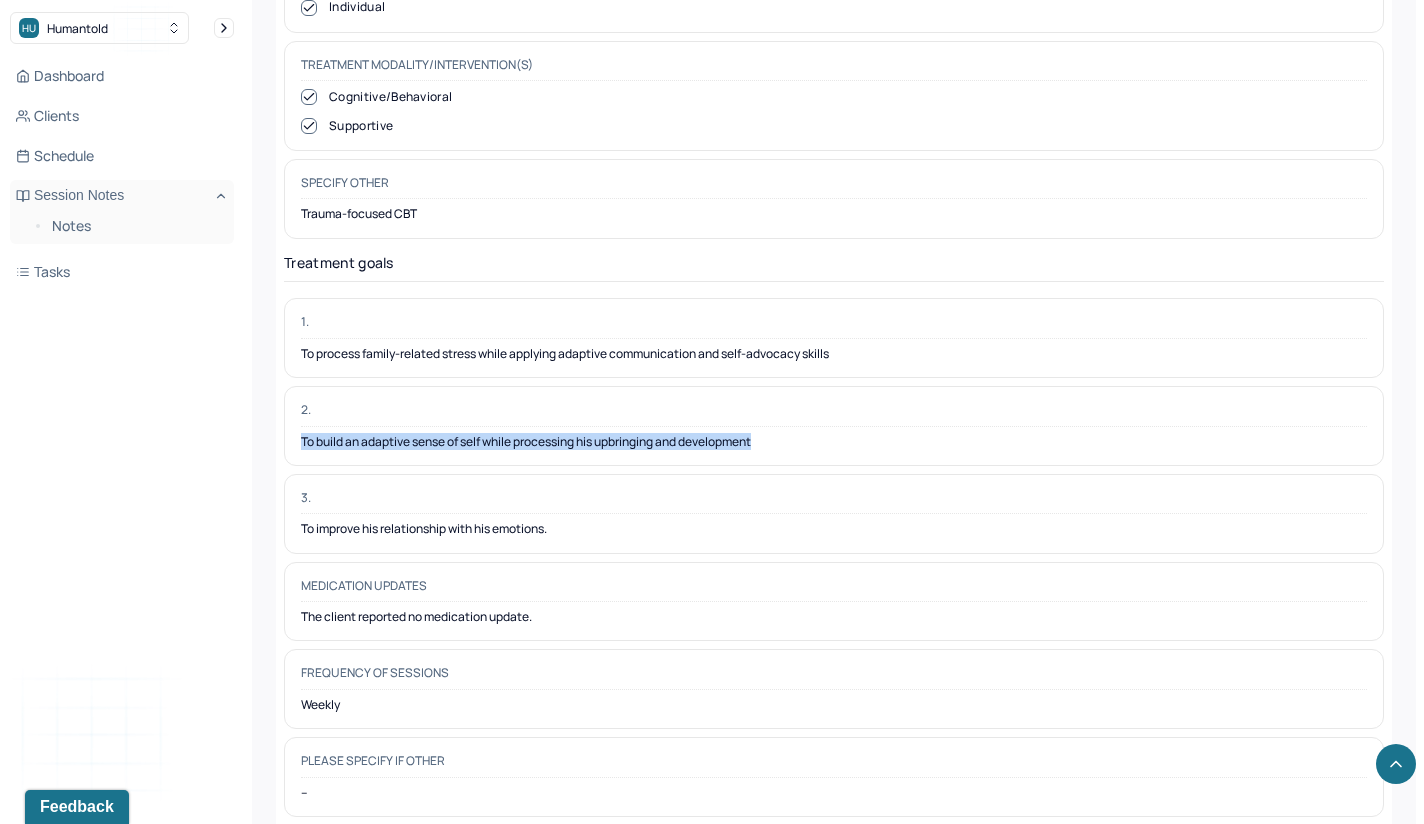 drag, startPoint x: 301, startPoint y: 363, endPoint x: 912, endPoint y: 363, distance: 611 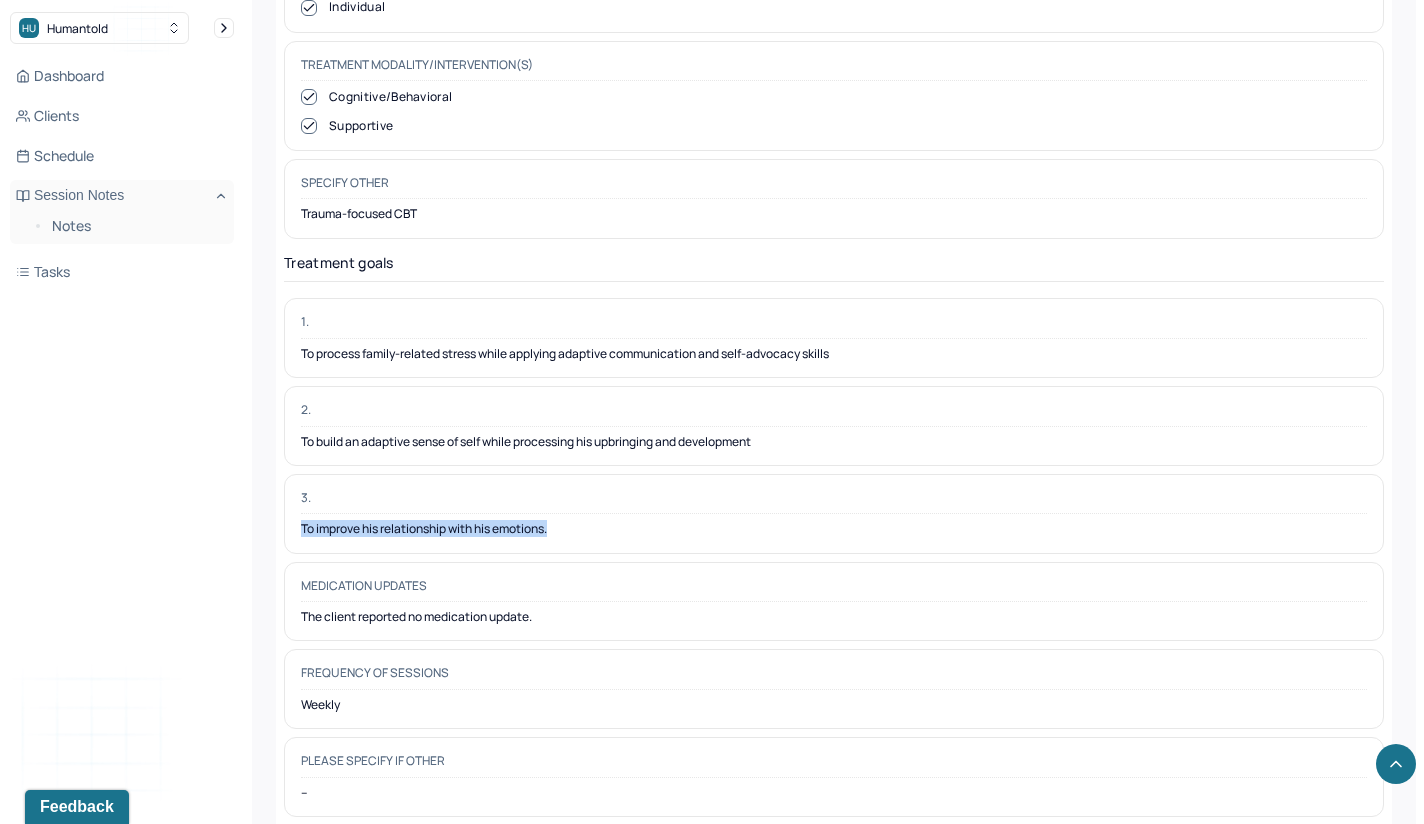 drag, startPoint x: 303, startPoint y: 451, endPoint x: 568, endPoint y: 452, distance: 265.0019 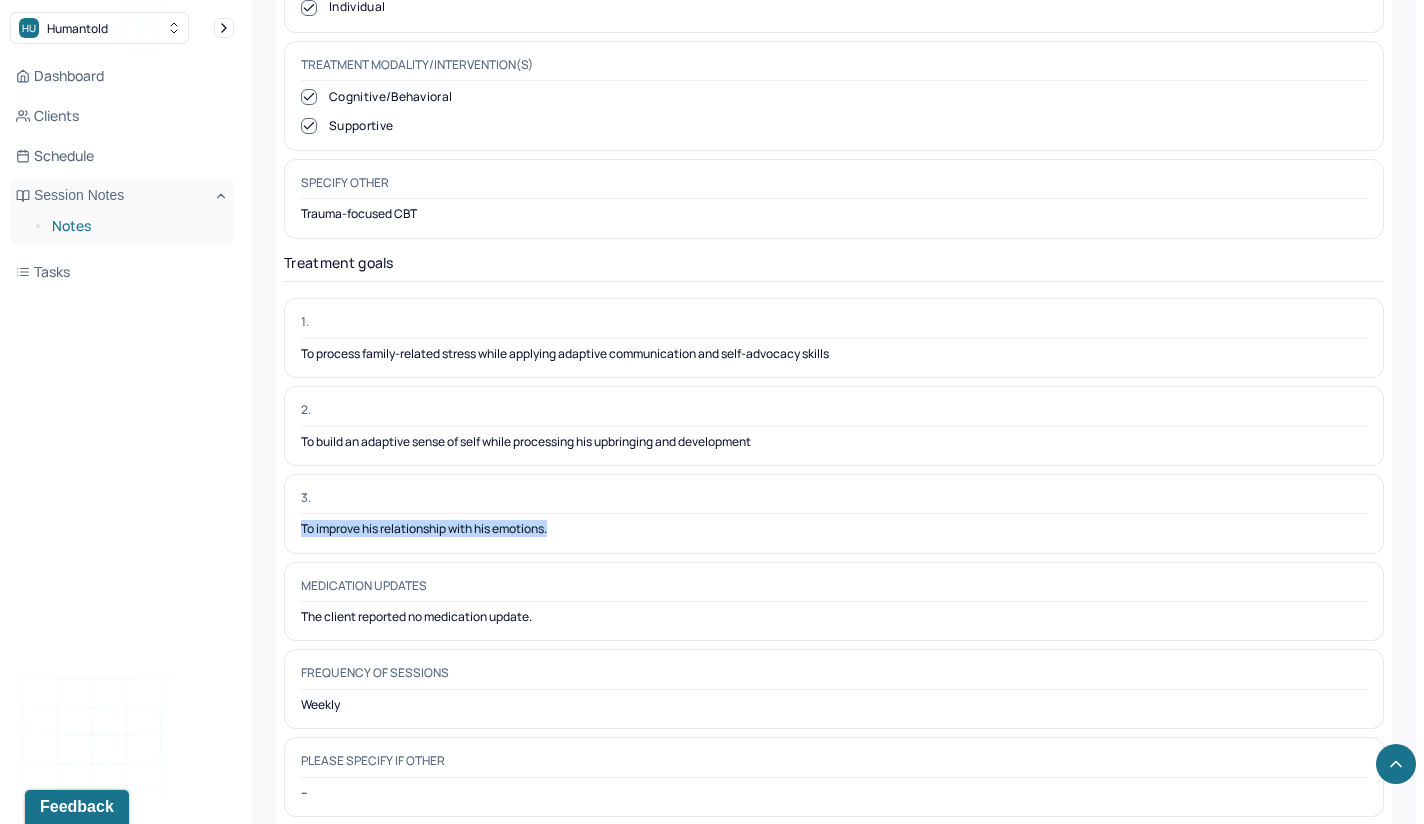 click on "Notes" at bounding box center [135, 226] 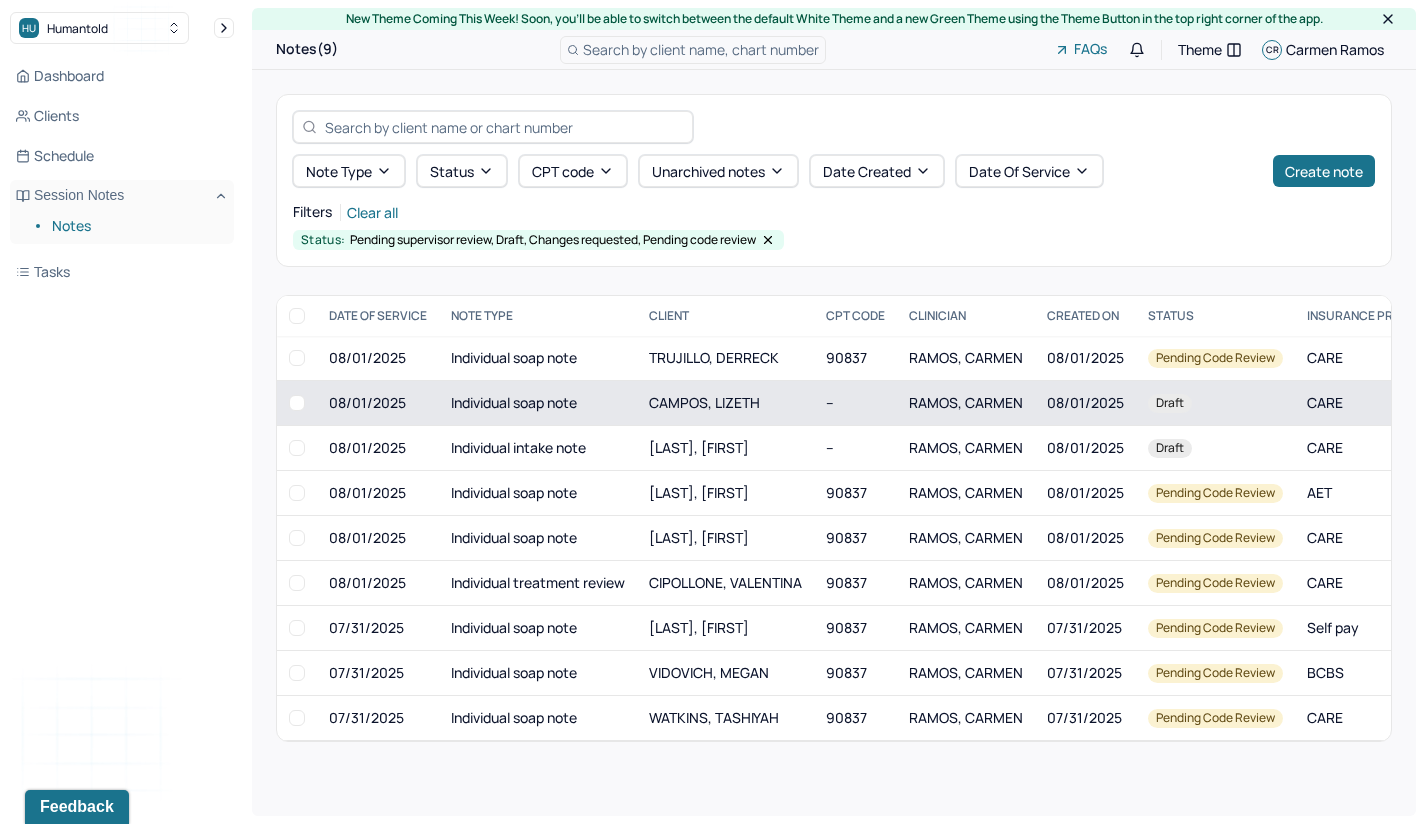 click on "Individual soap note" at bounding box center [538, 403] 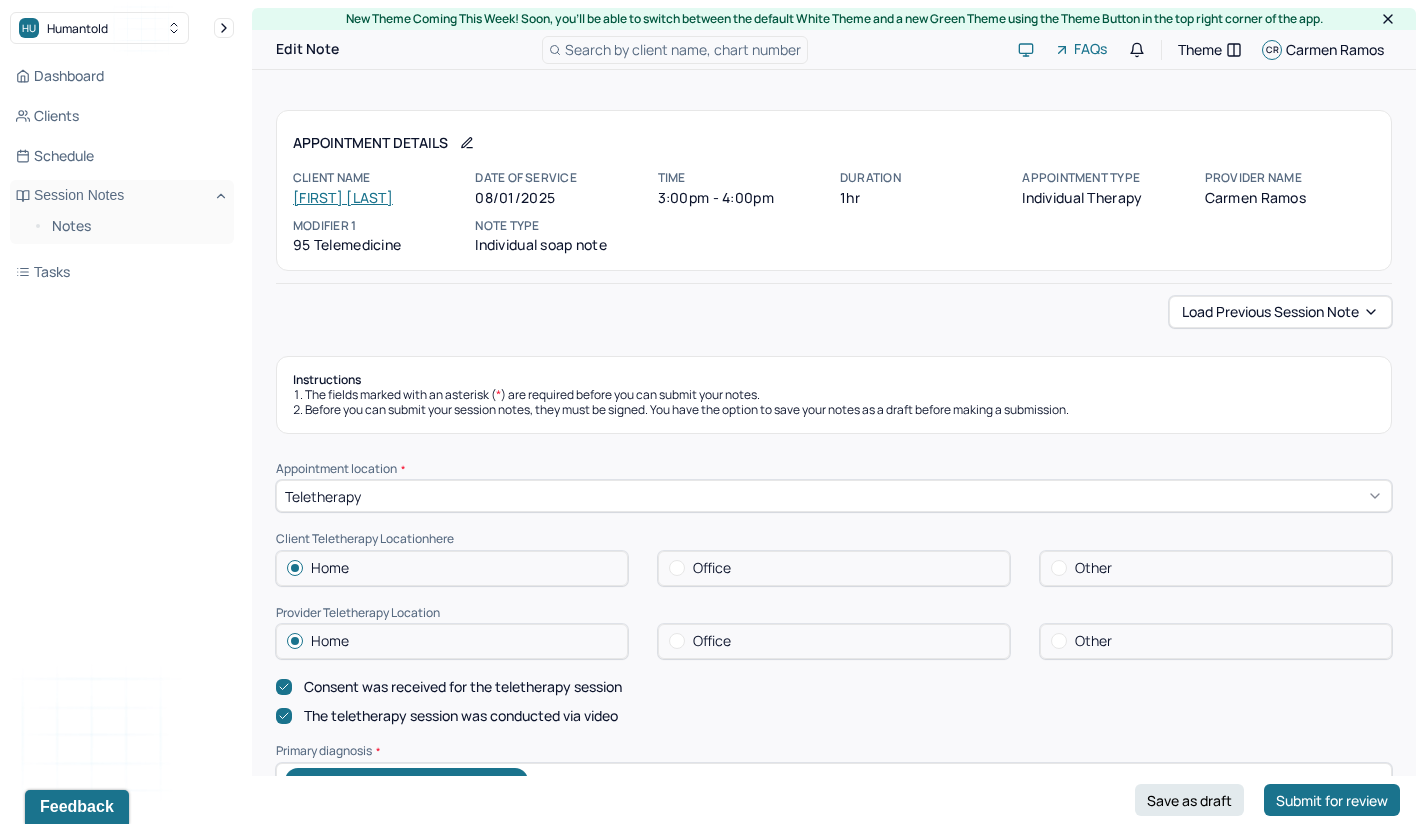 click on "[FIRST] [LAST]" at bounding box center (343, 197) 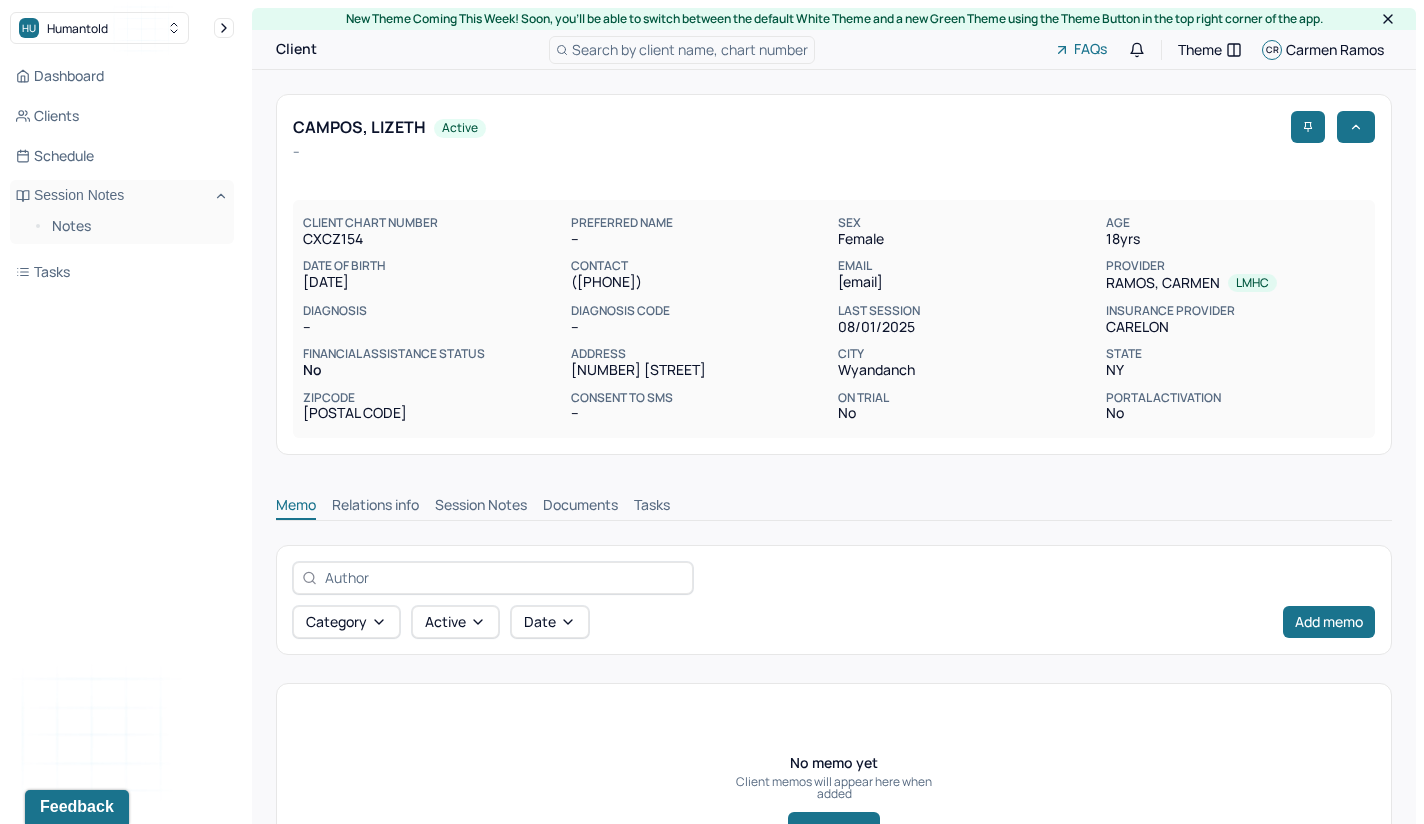 click on "Session Notes" at bounding box center [481, 507] 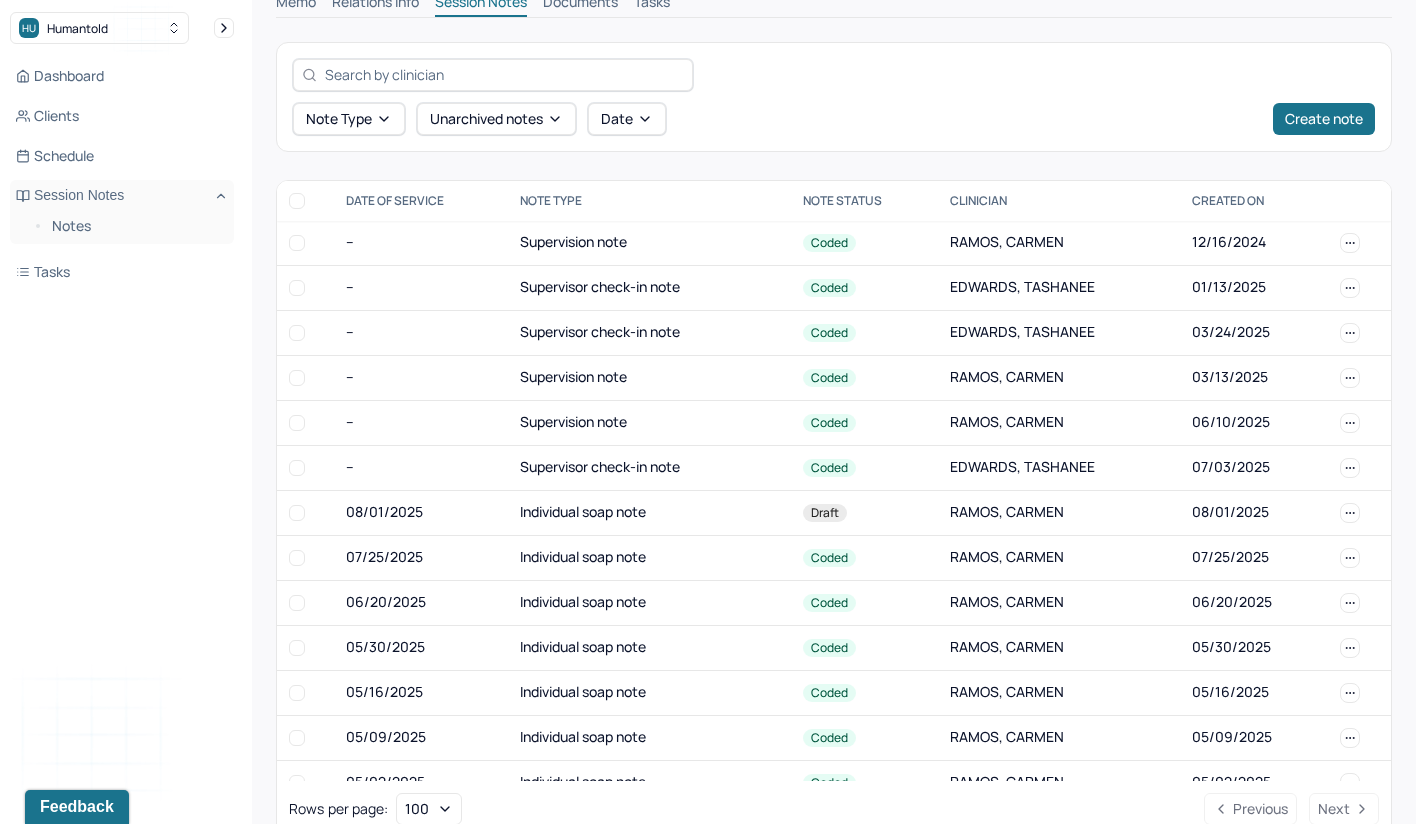 scroll, scrollTop: 541, scrollLeft: 0, axis: vertical 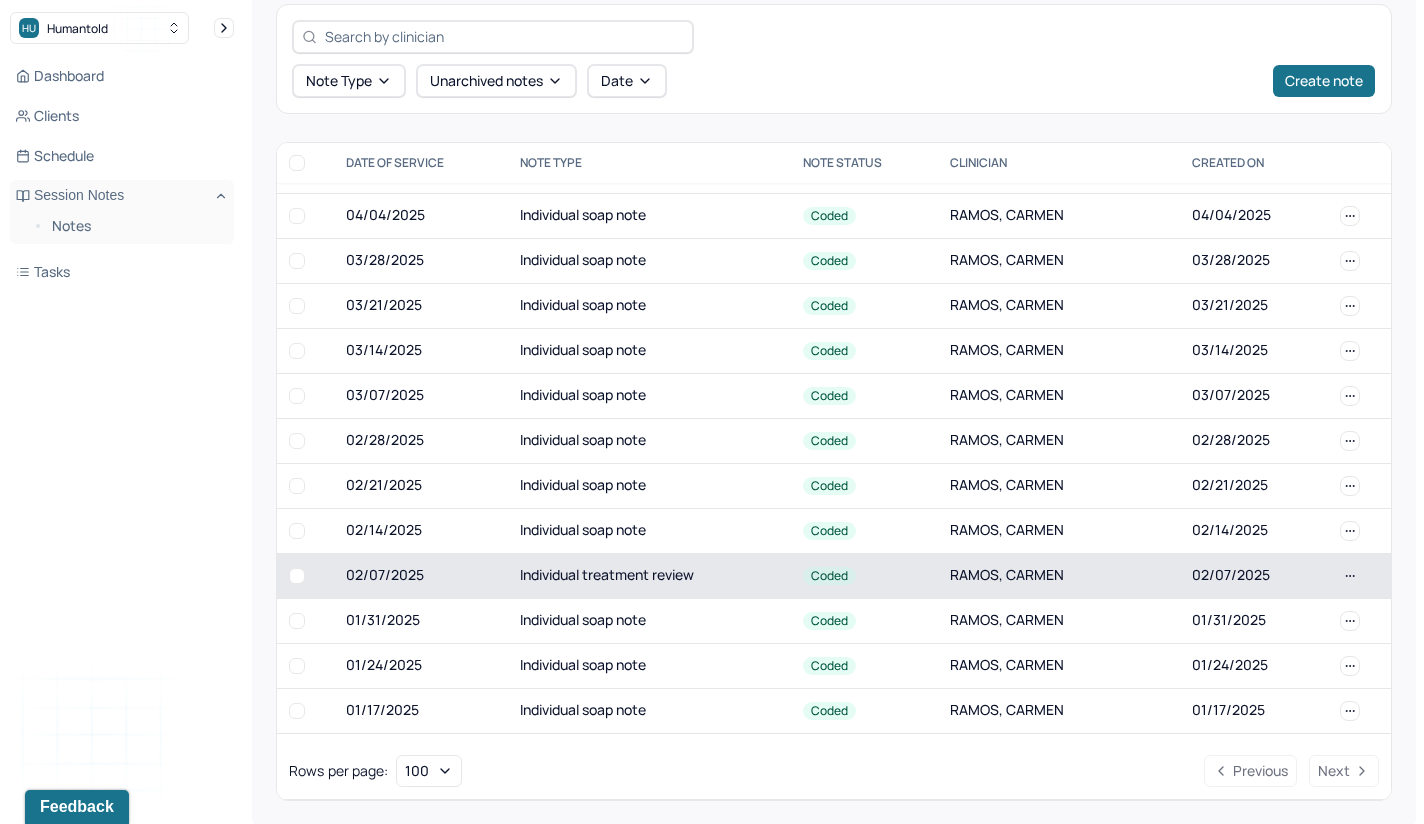 click on "Individual treatment review" at bounding box center (649, 575) 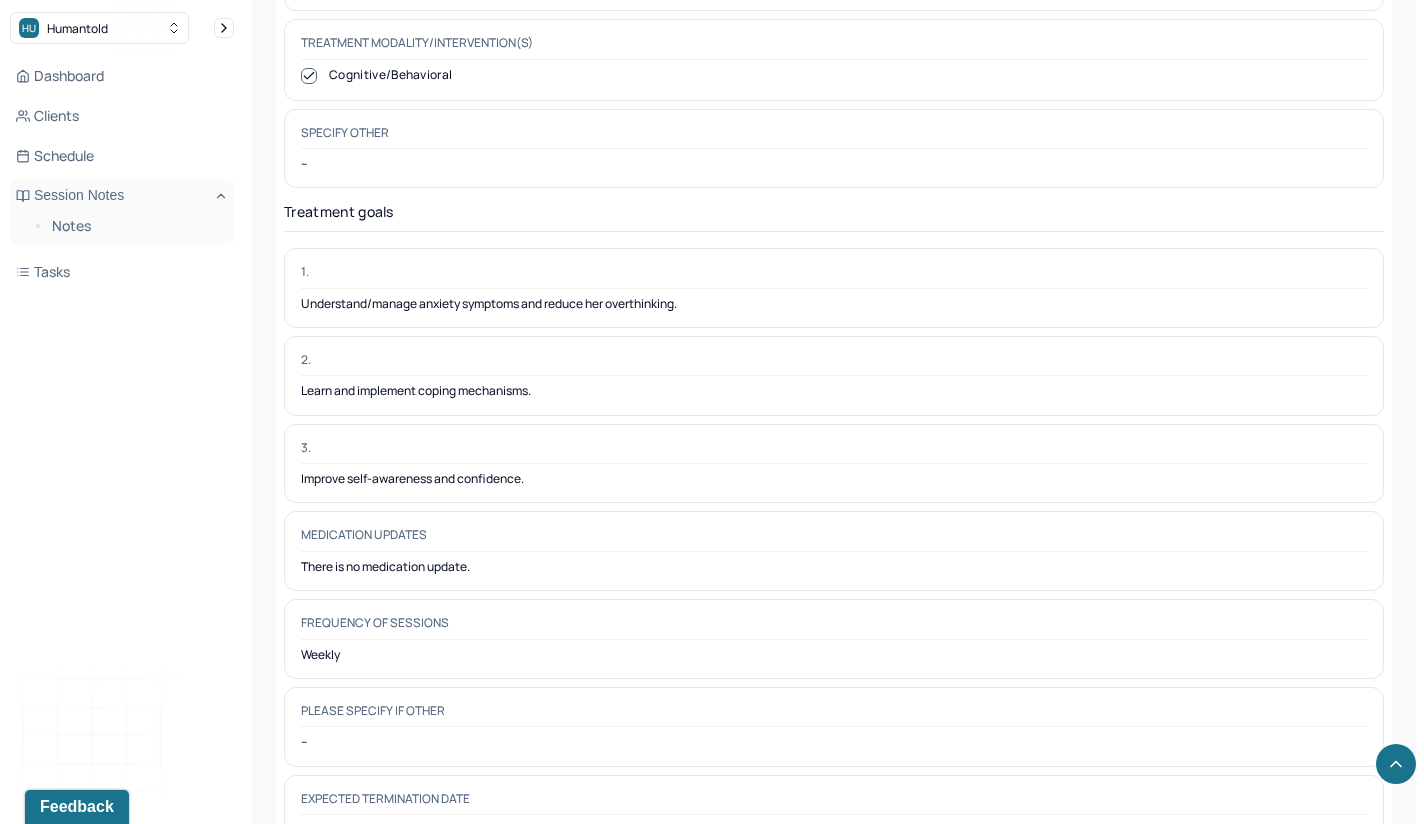 scroll, scrollTop: 5056, scrollLeft: 0, axis: vertical 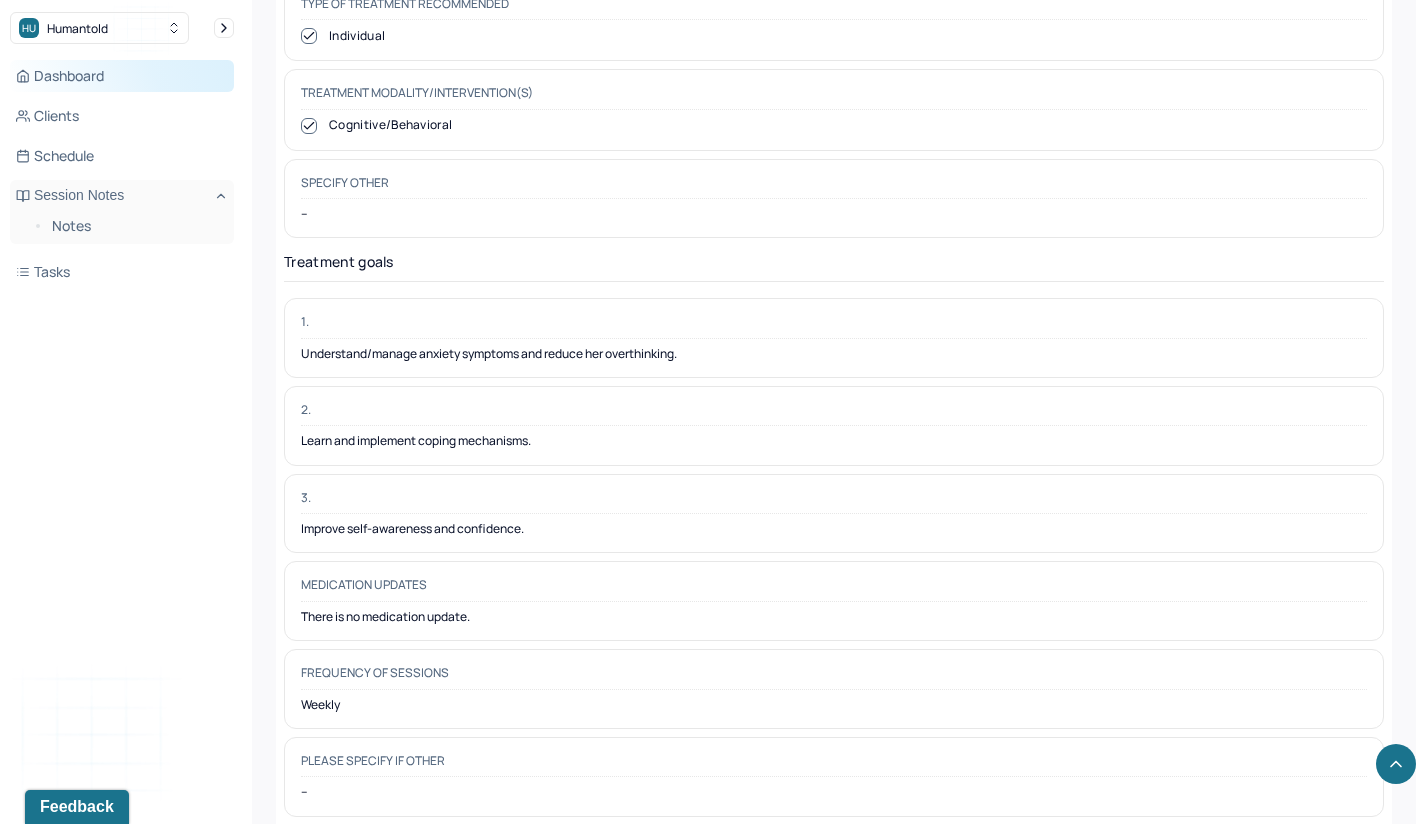click on "Dashboard" at bounding box center [122, 76] 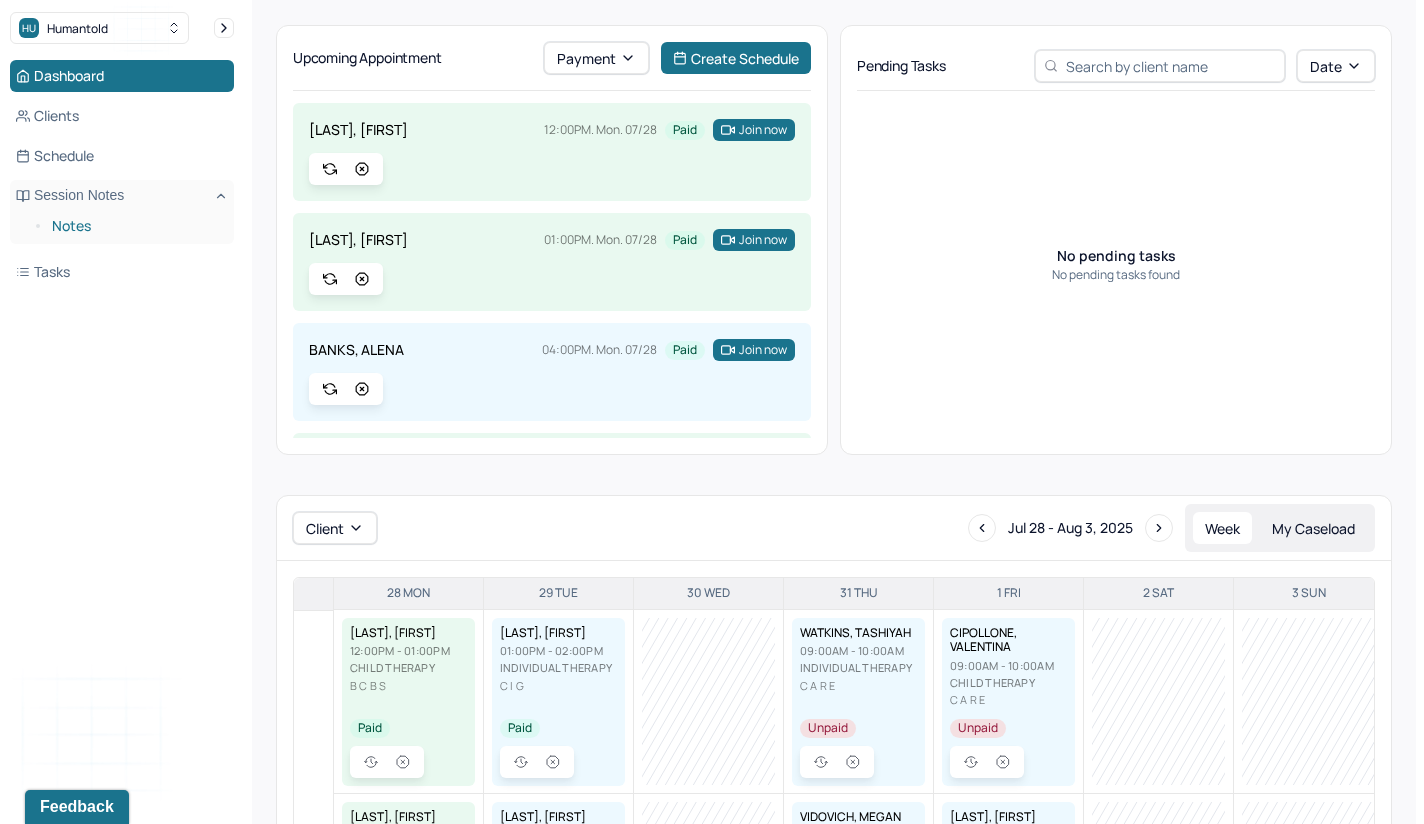 click on "Notes" at bounding box center (135, 226) 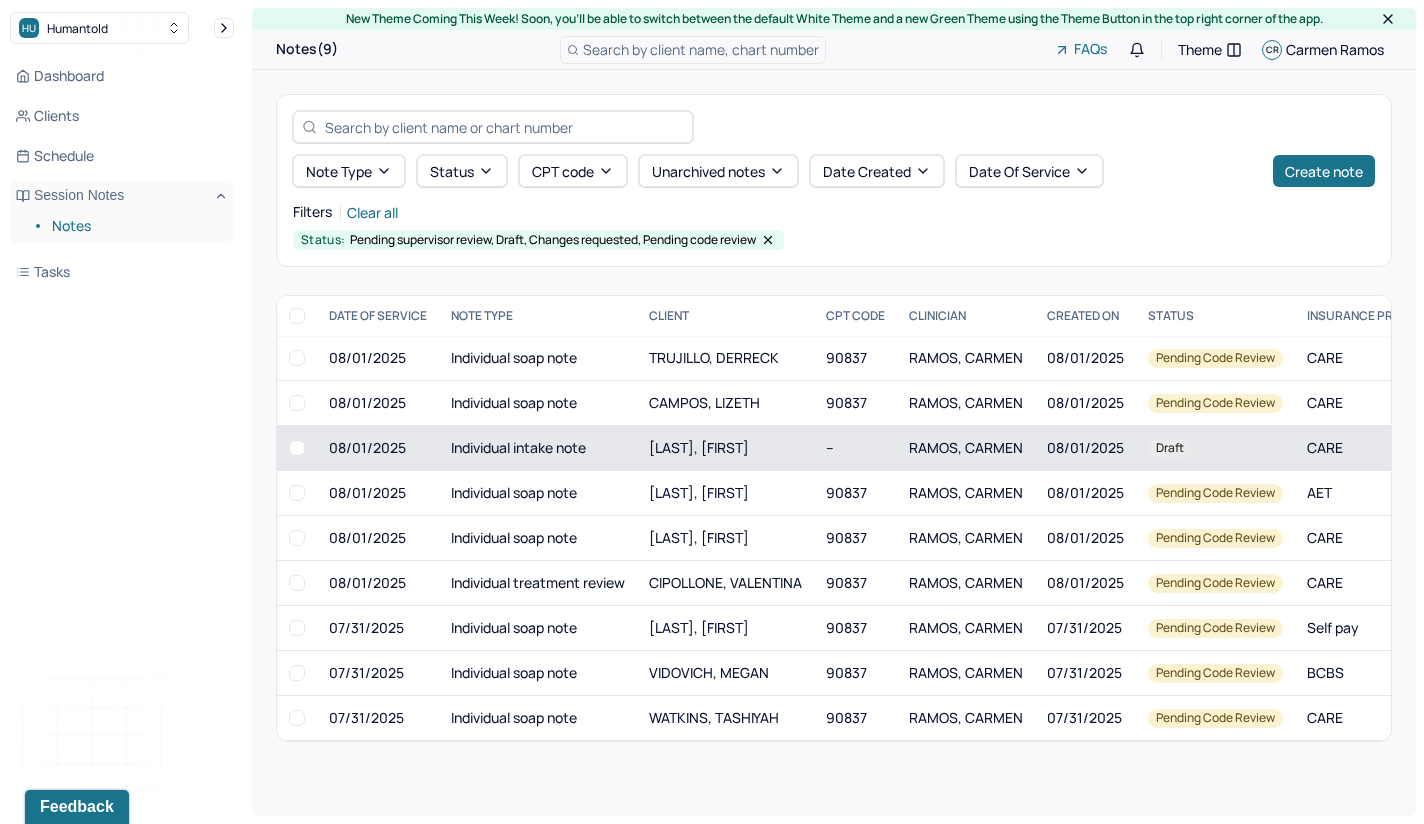 click on "--" at bounding box center [855, 448] 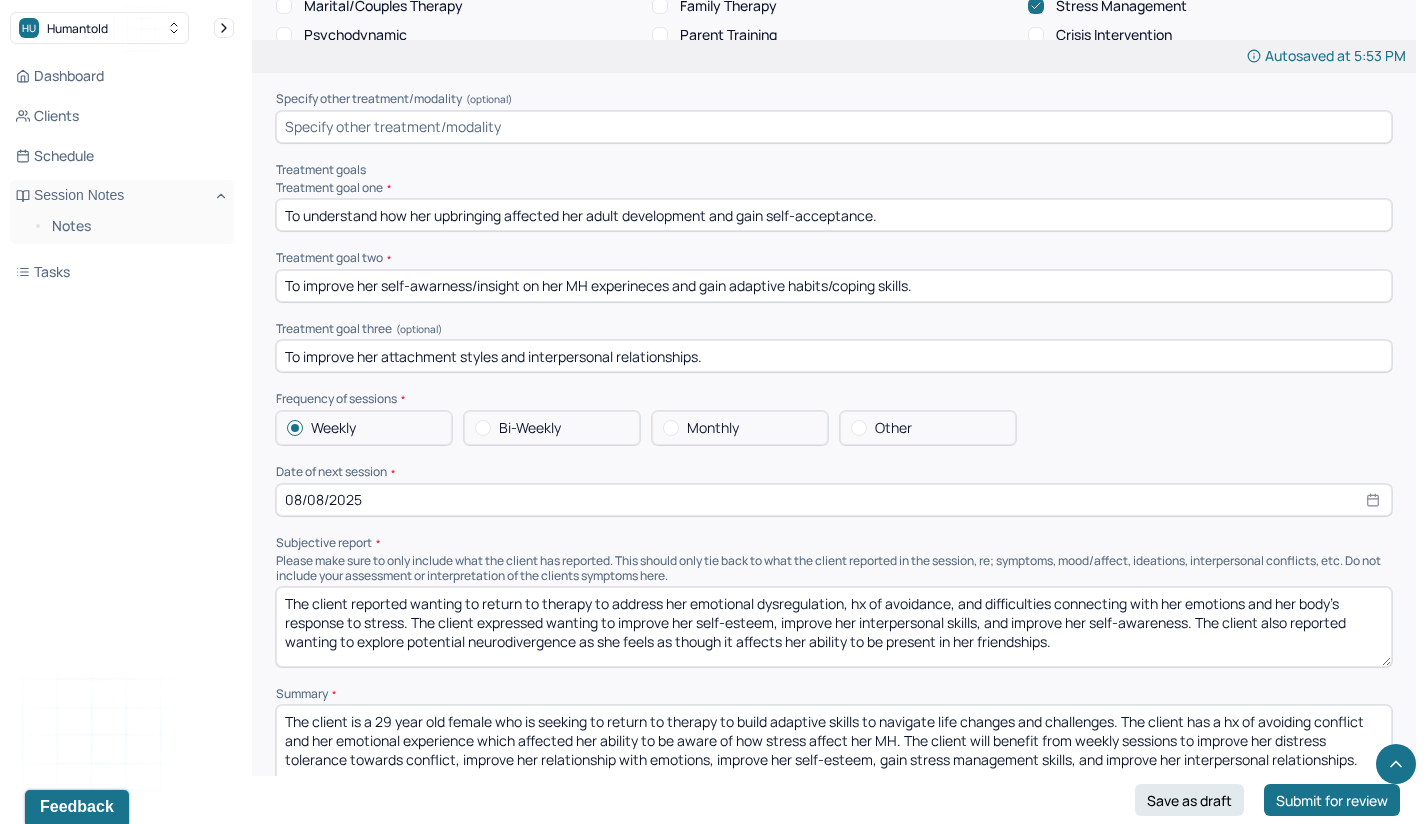 scroll, scrollTop: 8209, scrollLeft: 0, axis: vertical 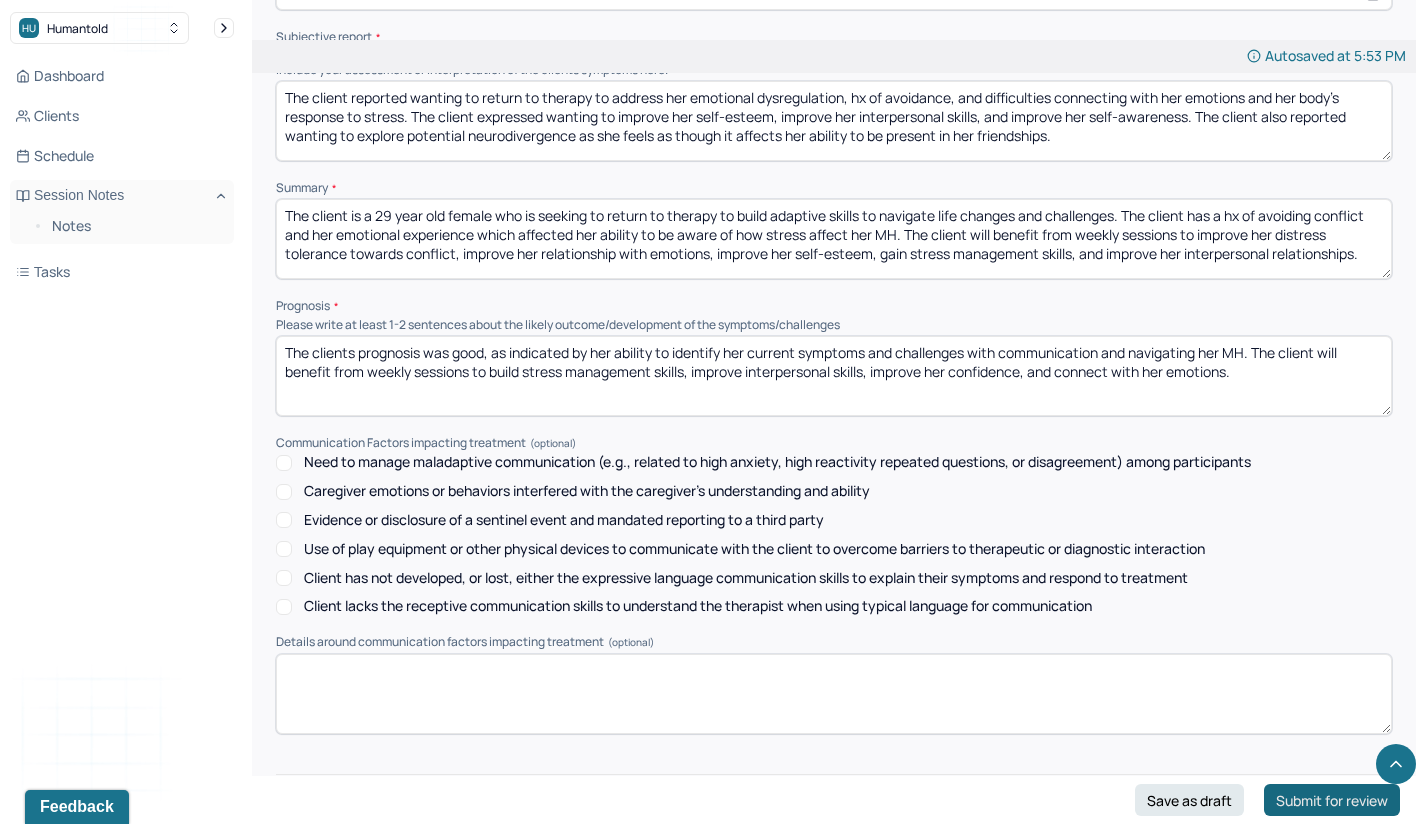 click on "Submit for review" at bounding box center (1332, 800) 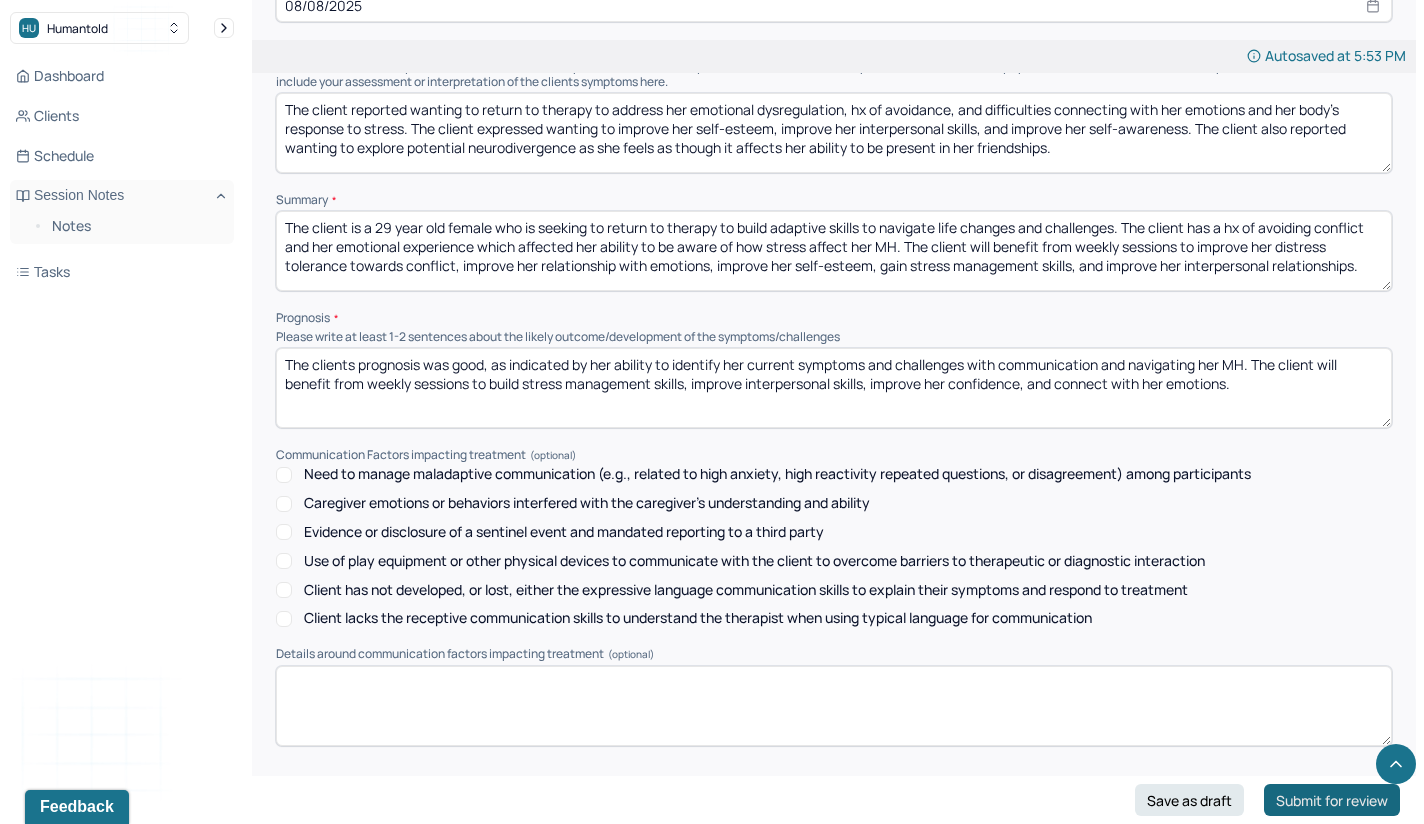 click on "Submit for review" at bounding box center (1332, 800) 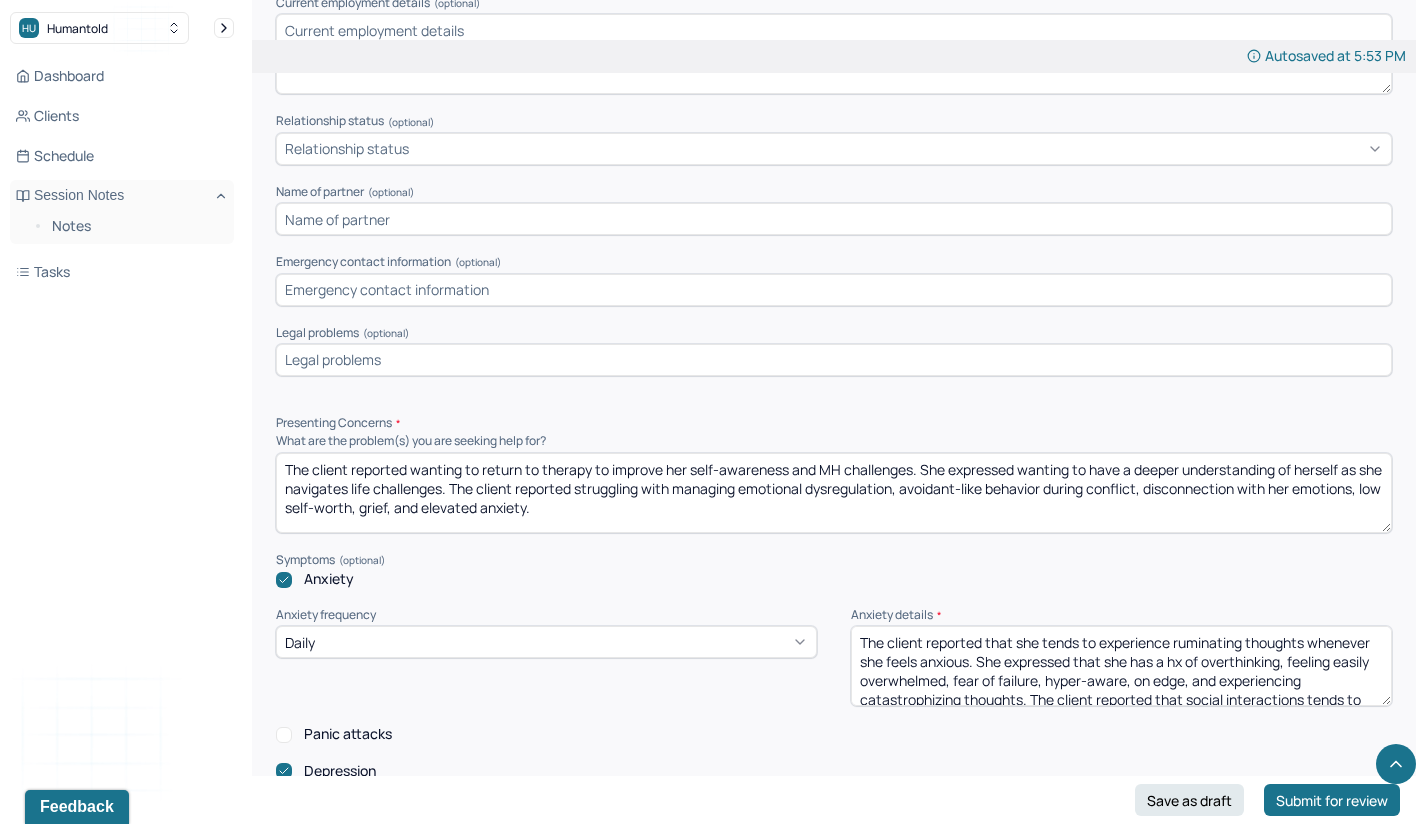 scroll, scrollTop: 0, scrollLeft: 0, axis: both 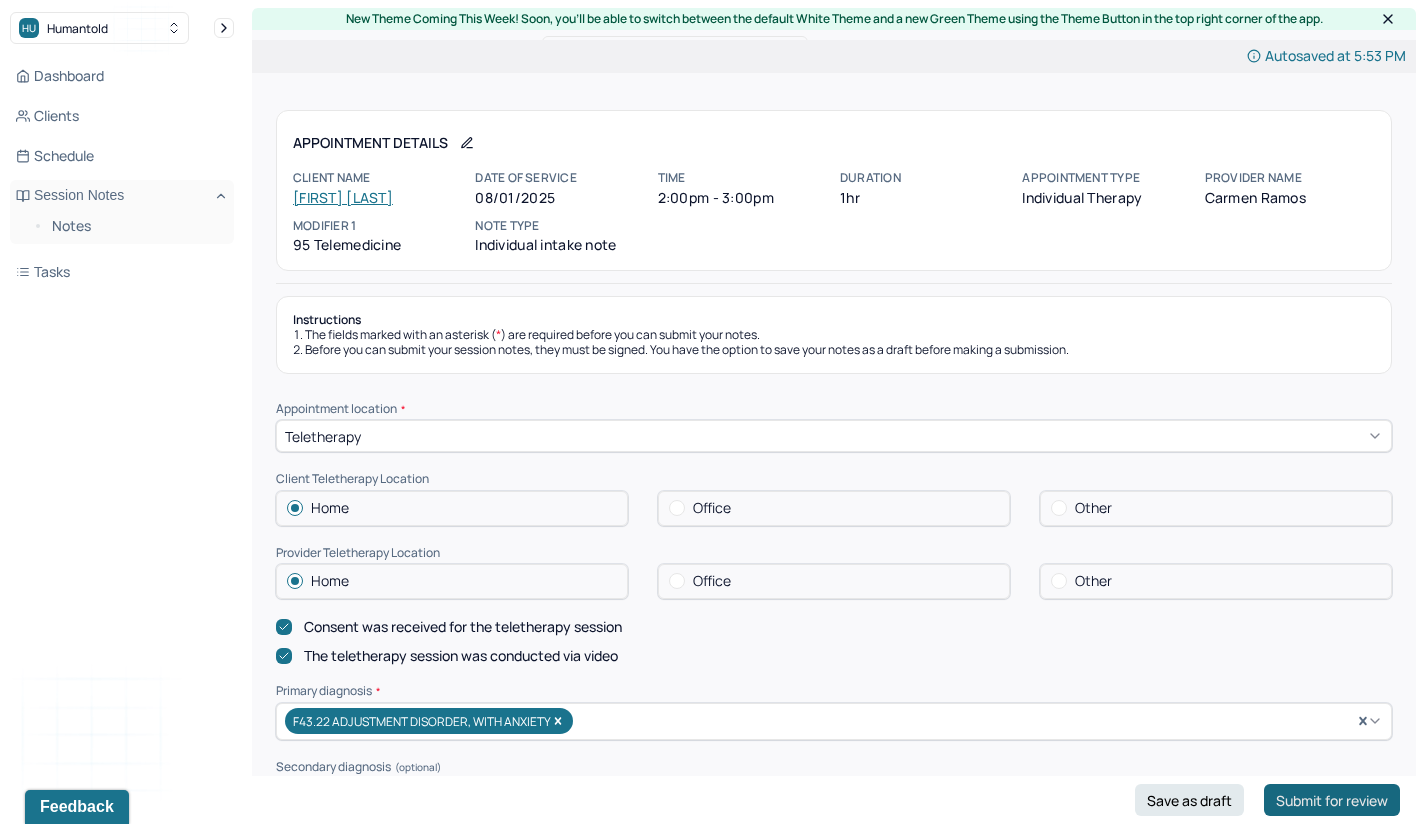 click on "Submit for review" at bounding box center (1332, 800) 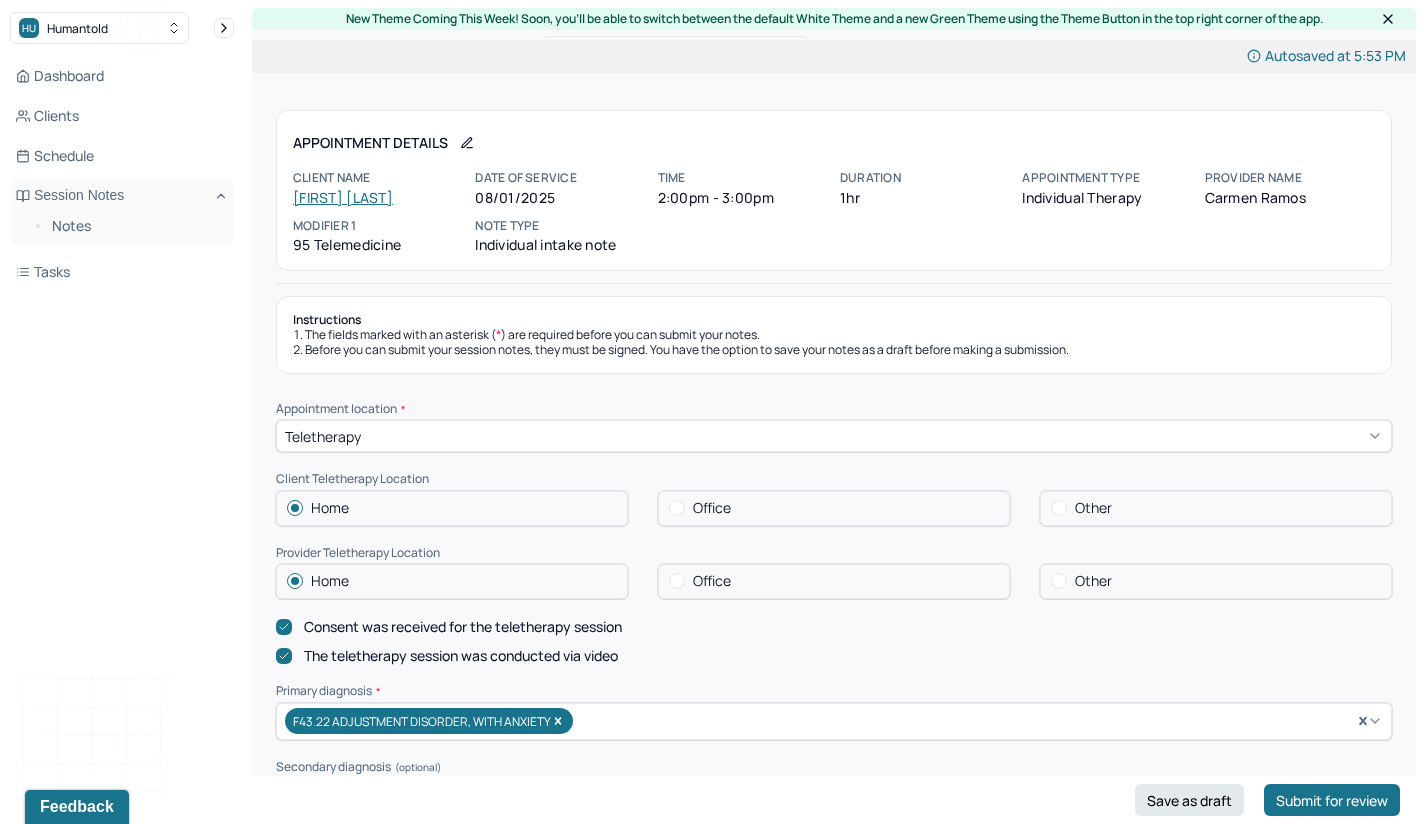 click on "Notes" at bounding box center [122, 228] 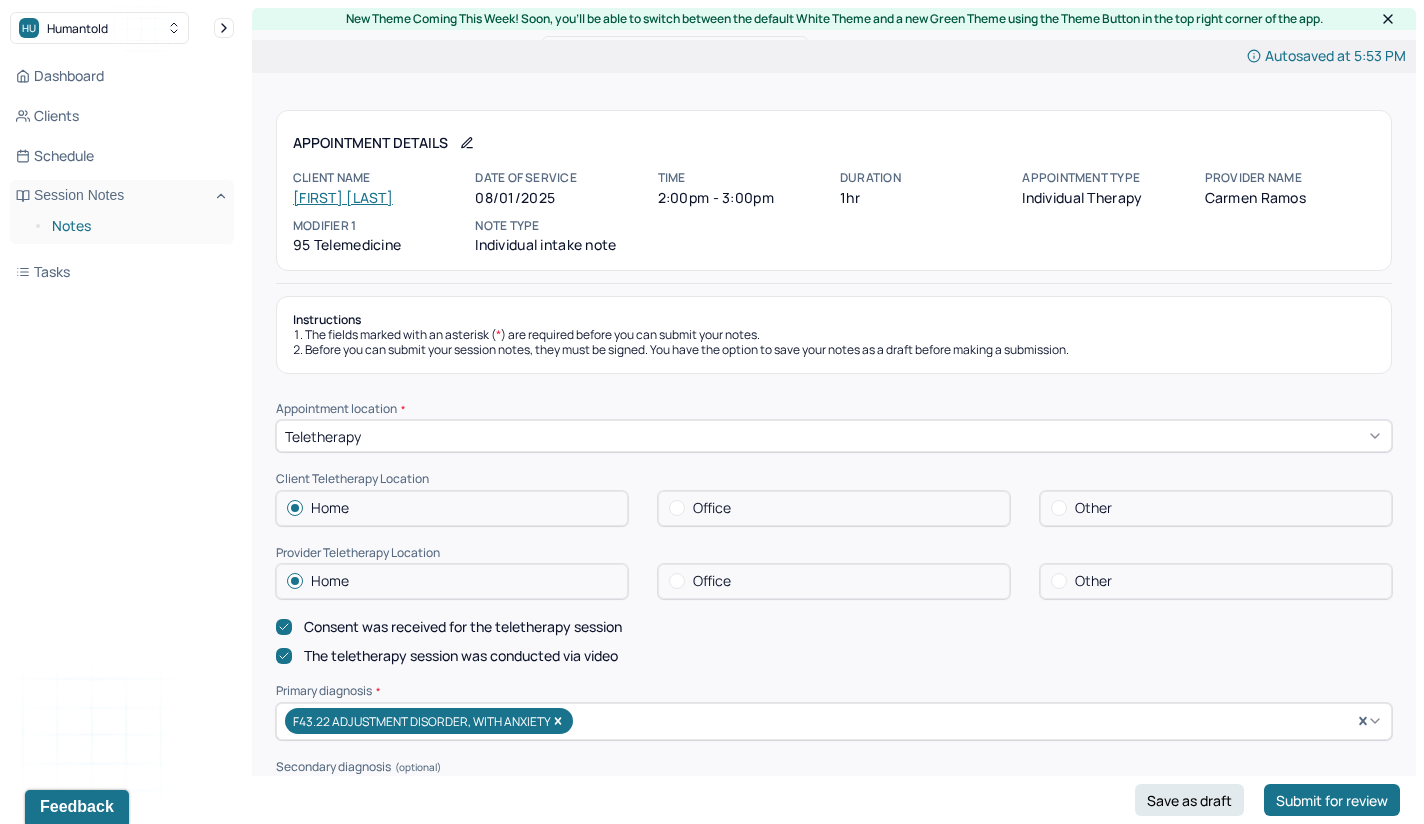 click on "Notes" at bounding box center (135, 226) 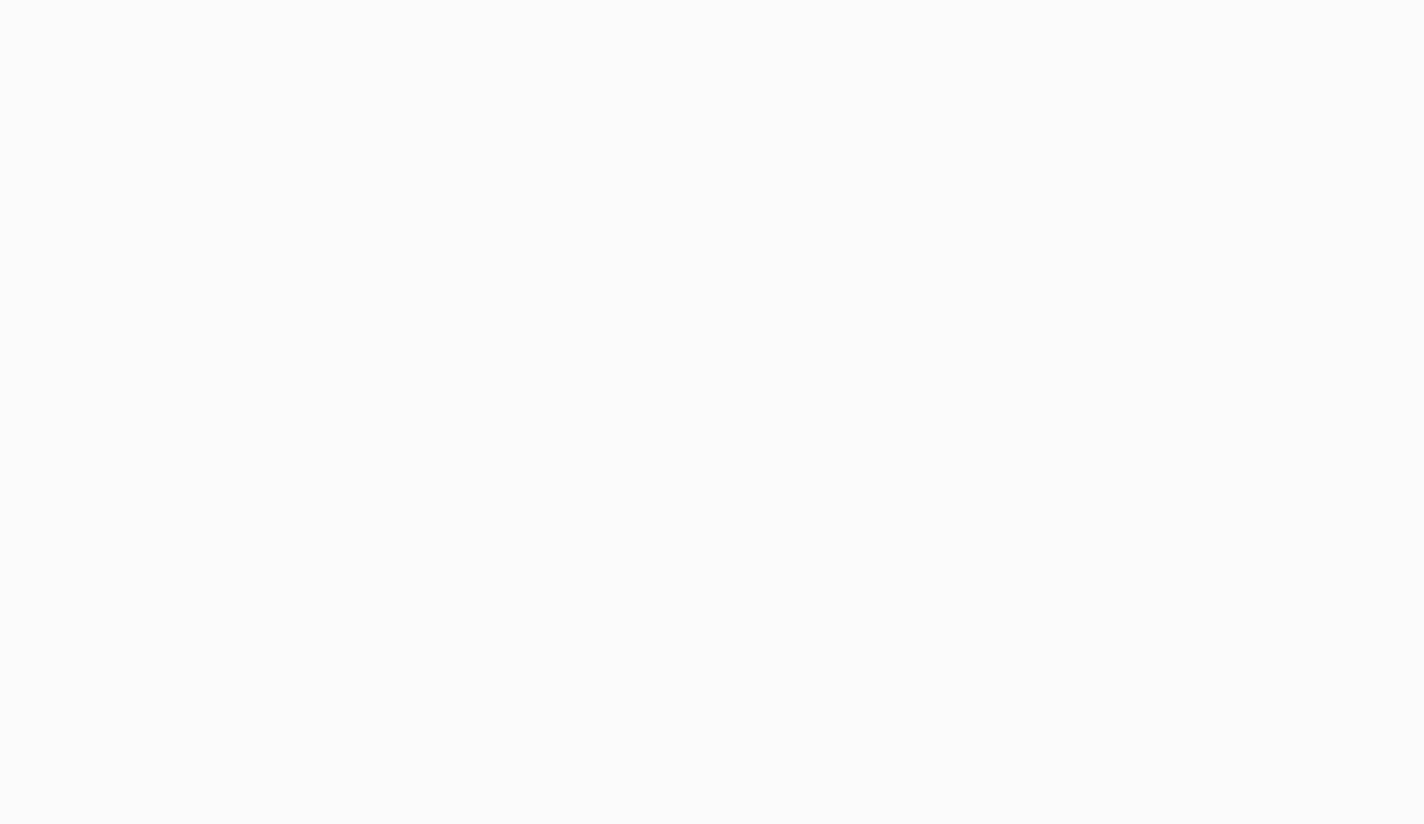 scroll, scrollTop: 0, scrollLeft: 0, axis: both 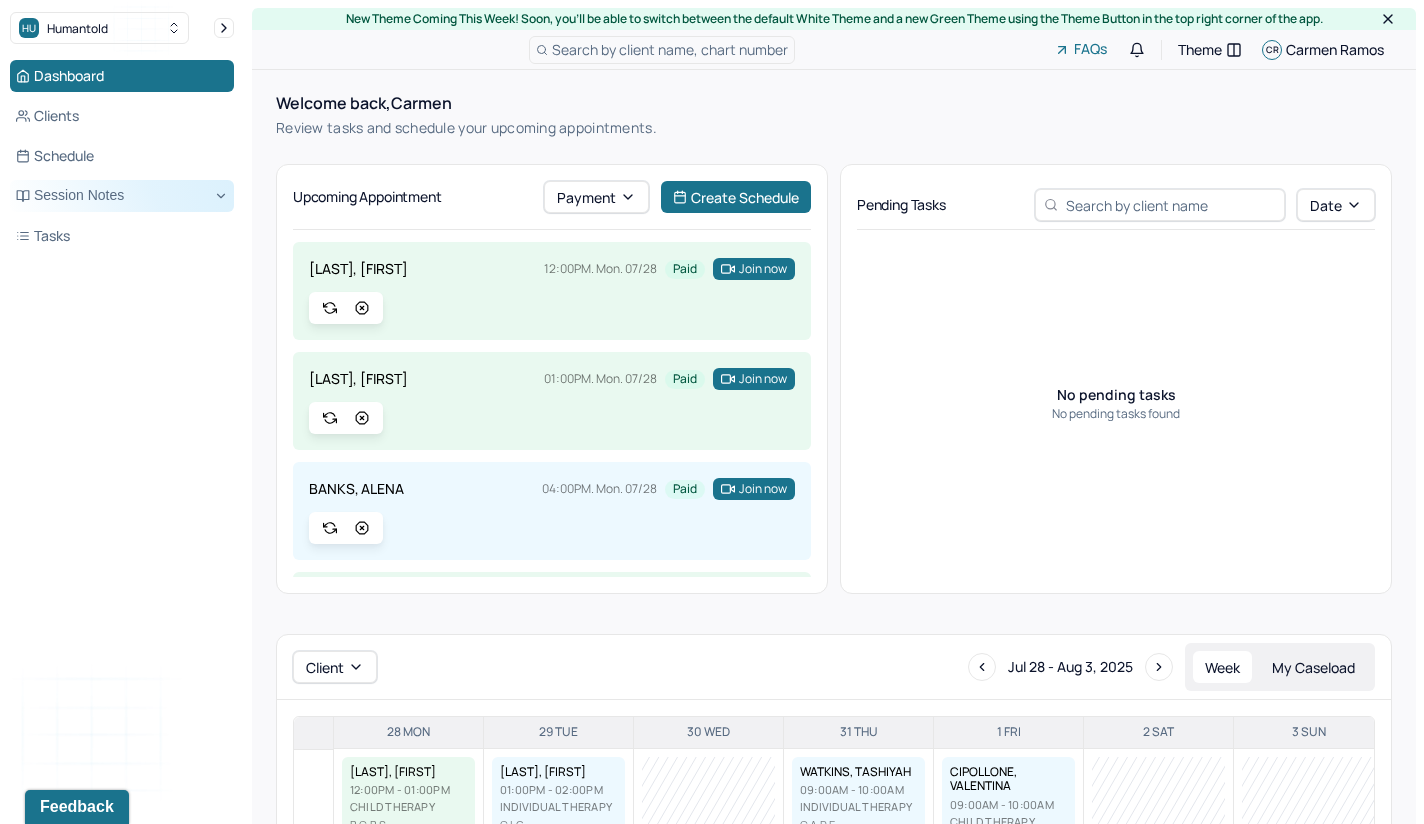 click on "Session Notes" at bounding box center (122, 196) 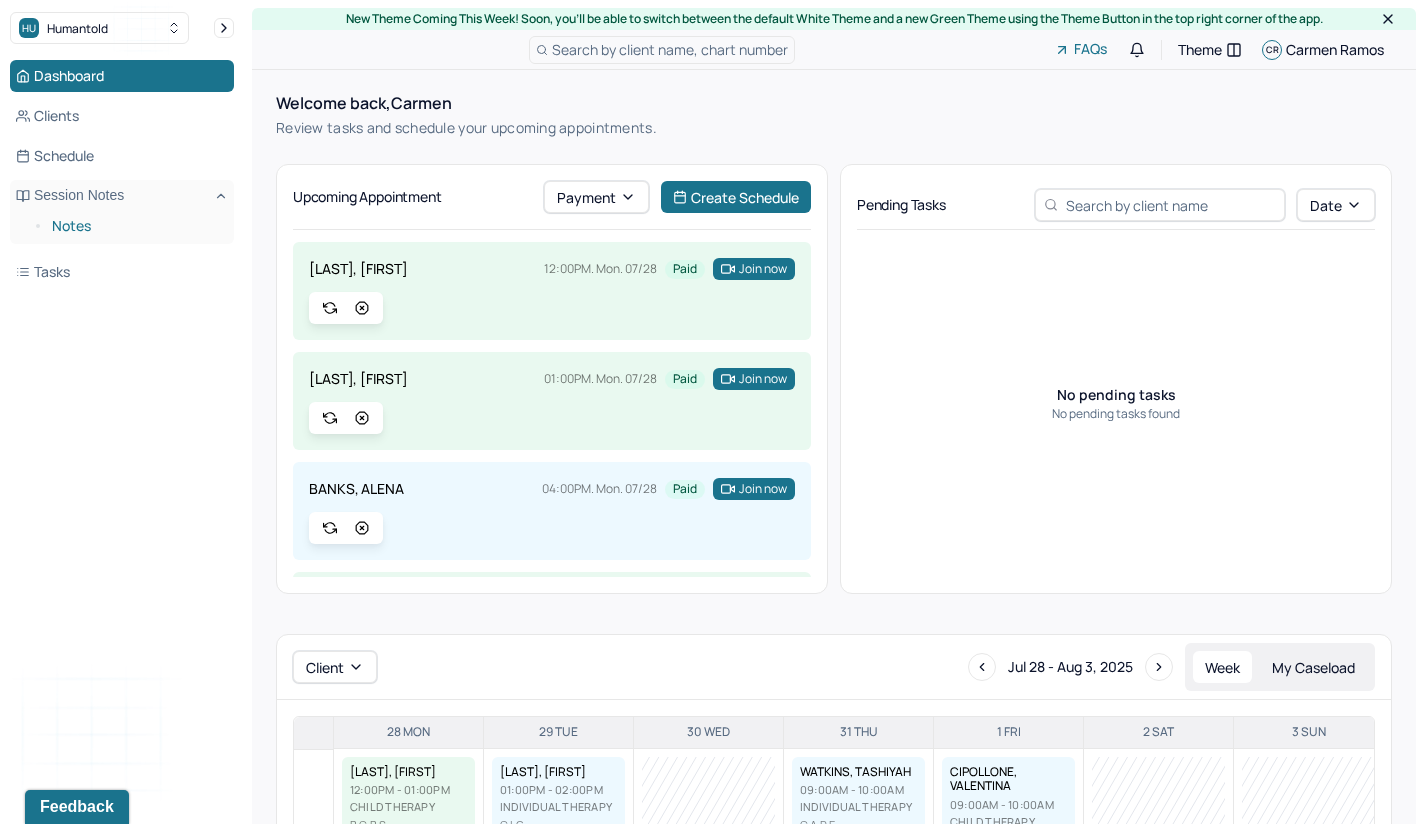 click on "Notes" at bounding box center [135, 226] 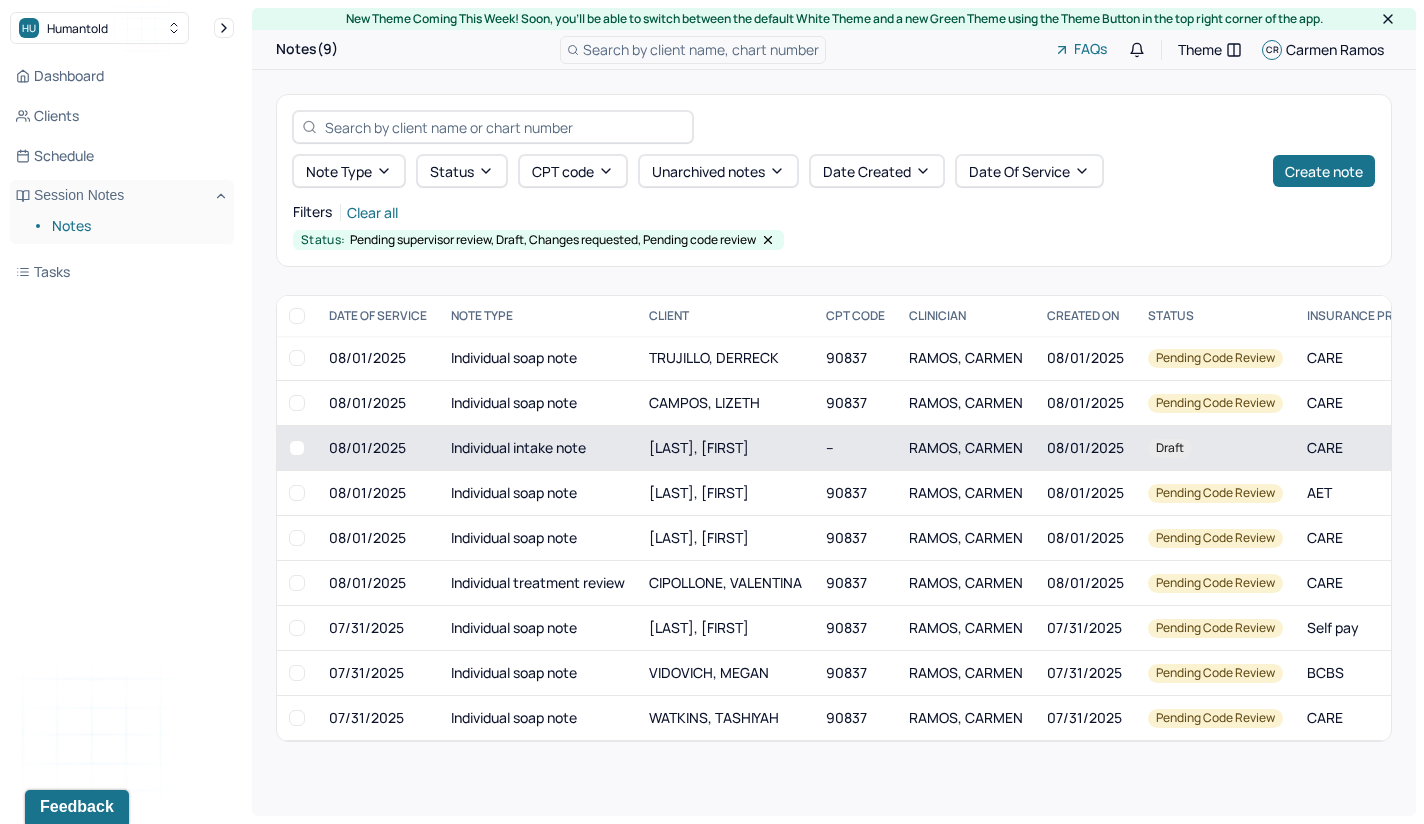 click on "RAMOS, CARMEN" at bounding box center (966, 448) 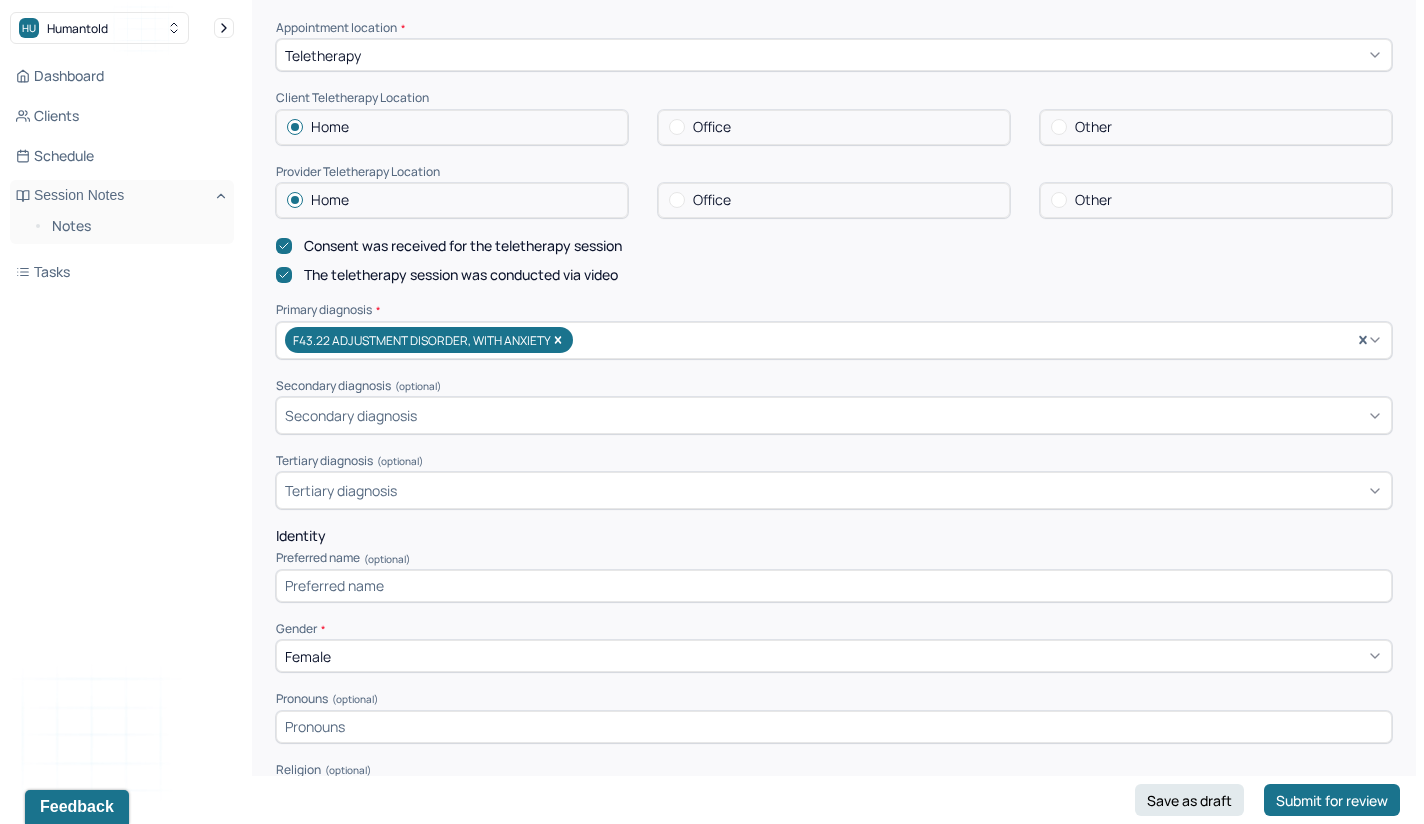 scroll, scrollTop: 504, scrollLeft: 0, axis: vertical 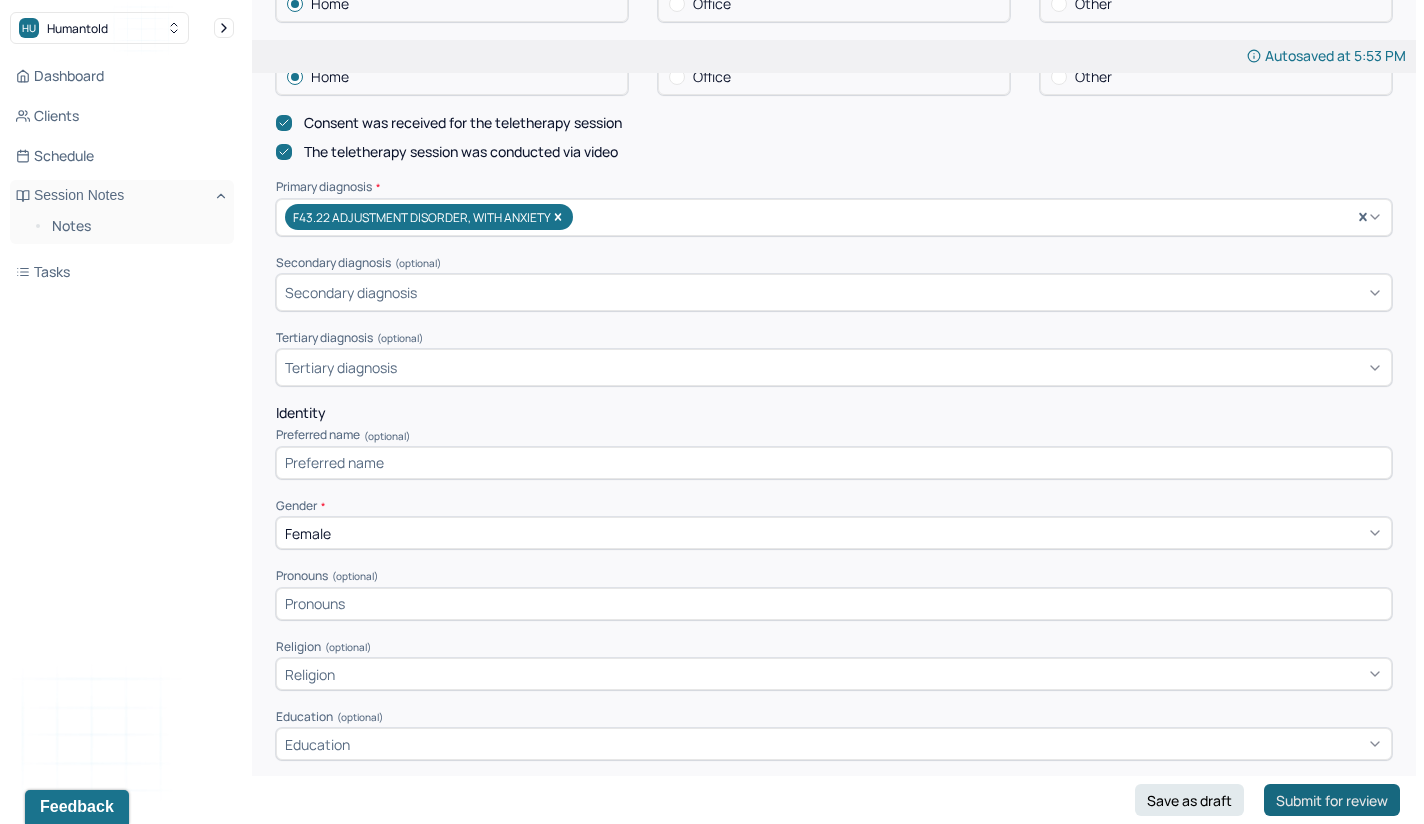 click on "Submit for review" at bounding box center [1332, 800] 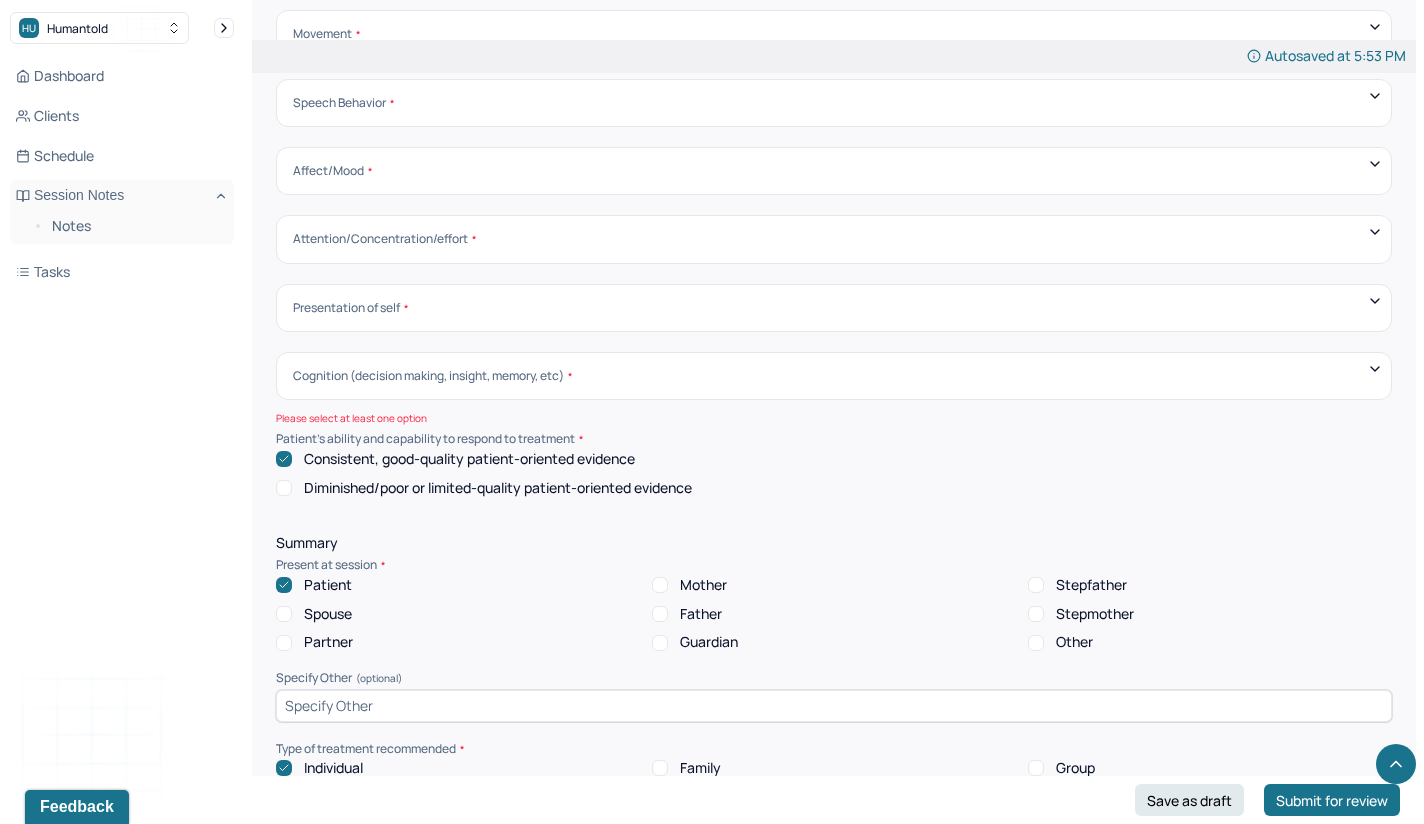 scroll, scrollTop: 6841, scrollLeft: 0, axis: vertical 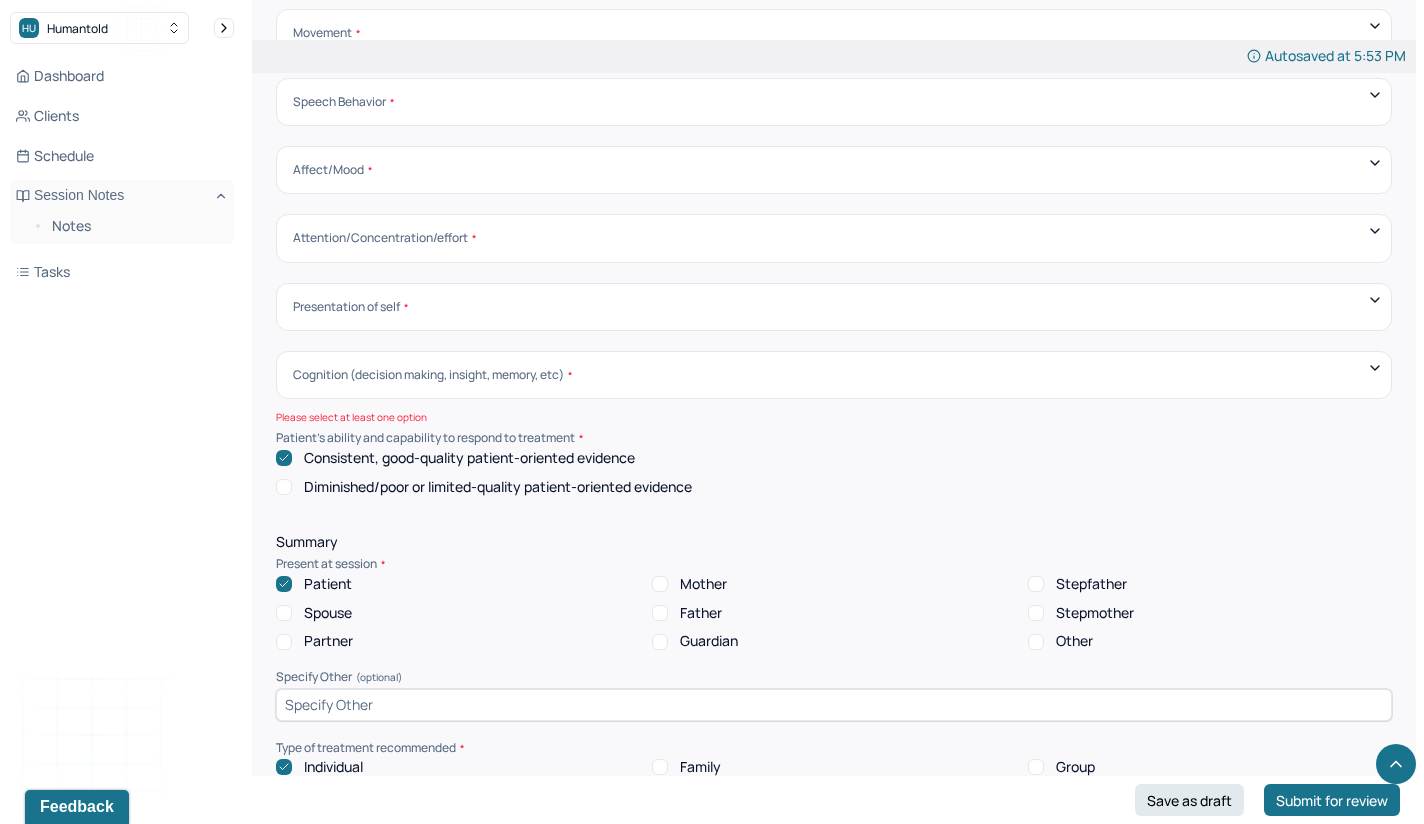 click on "Cognition (decision making, insight, memory, etc)" at bounding box center [432, 375] 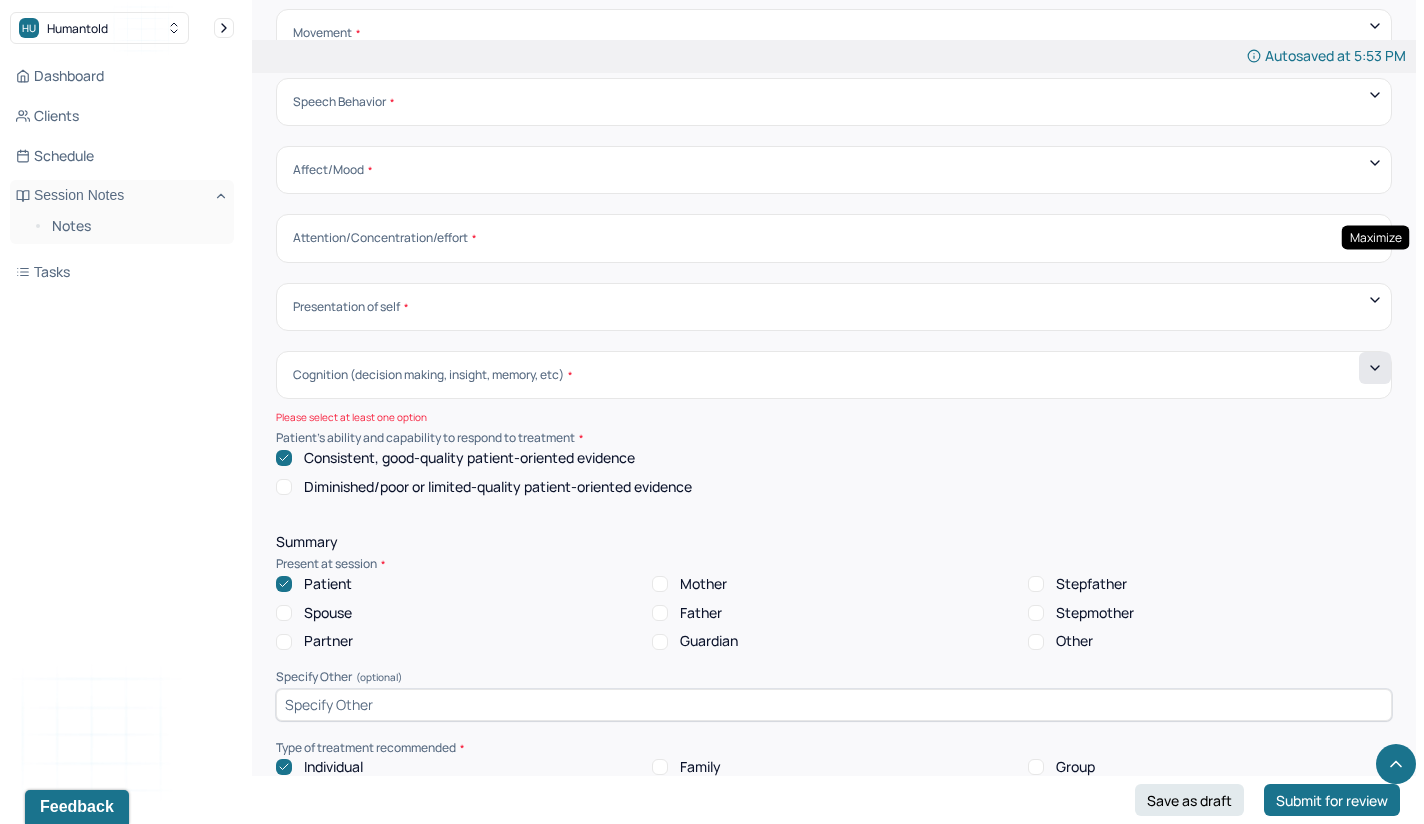 click 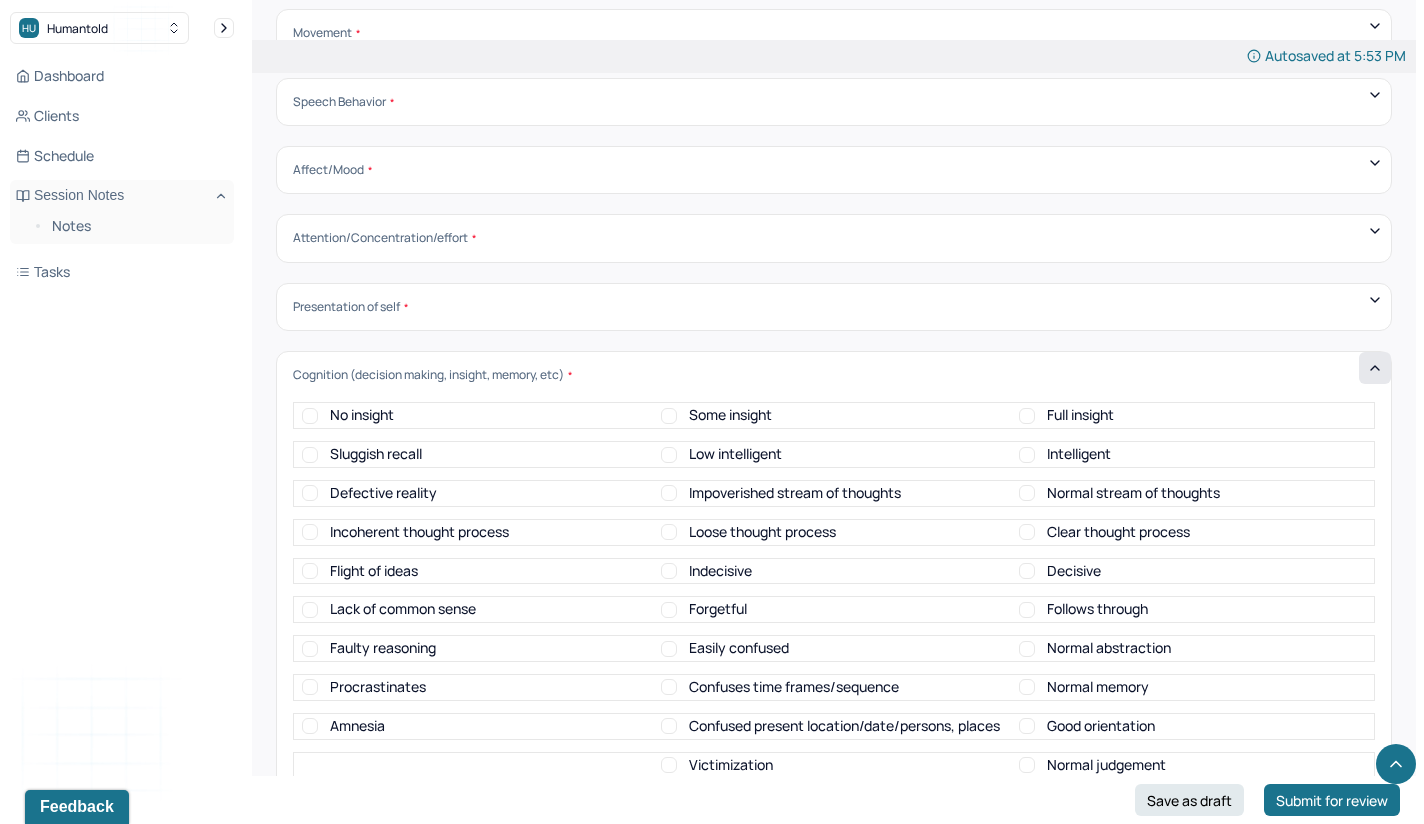click on "Some insight" at bounding box center [834, 415] 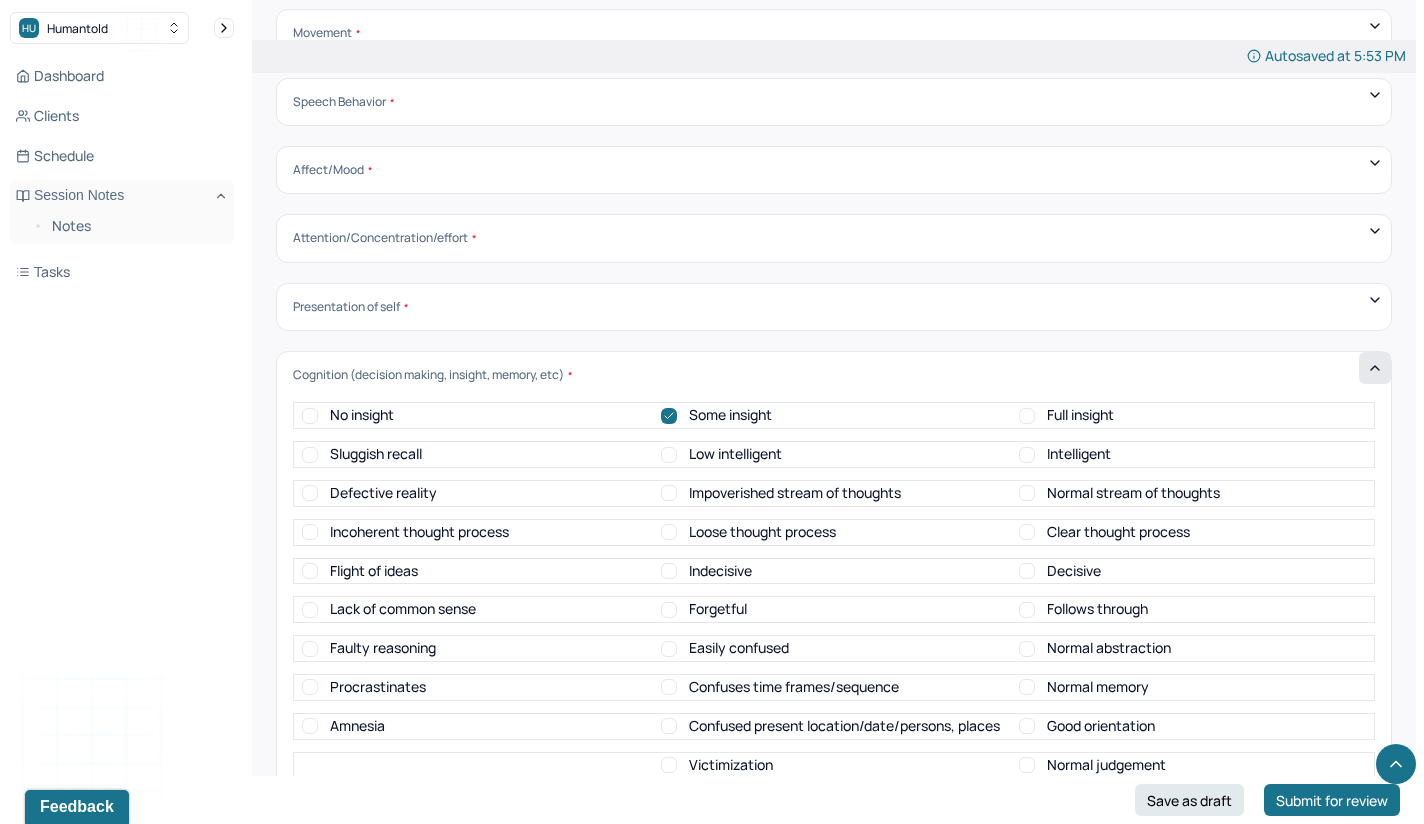 click on "Normal stream of thoughts" at bounding box center (1027, 493) 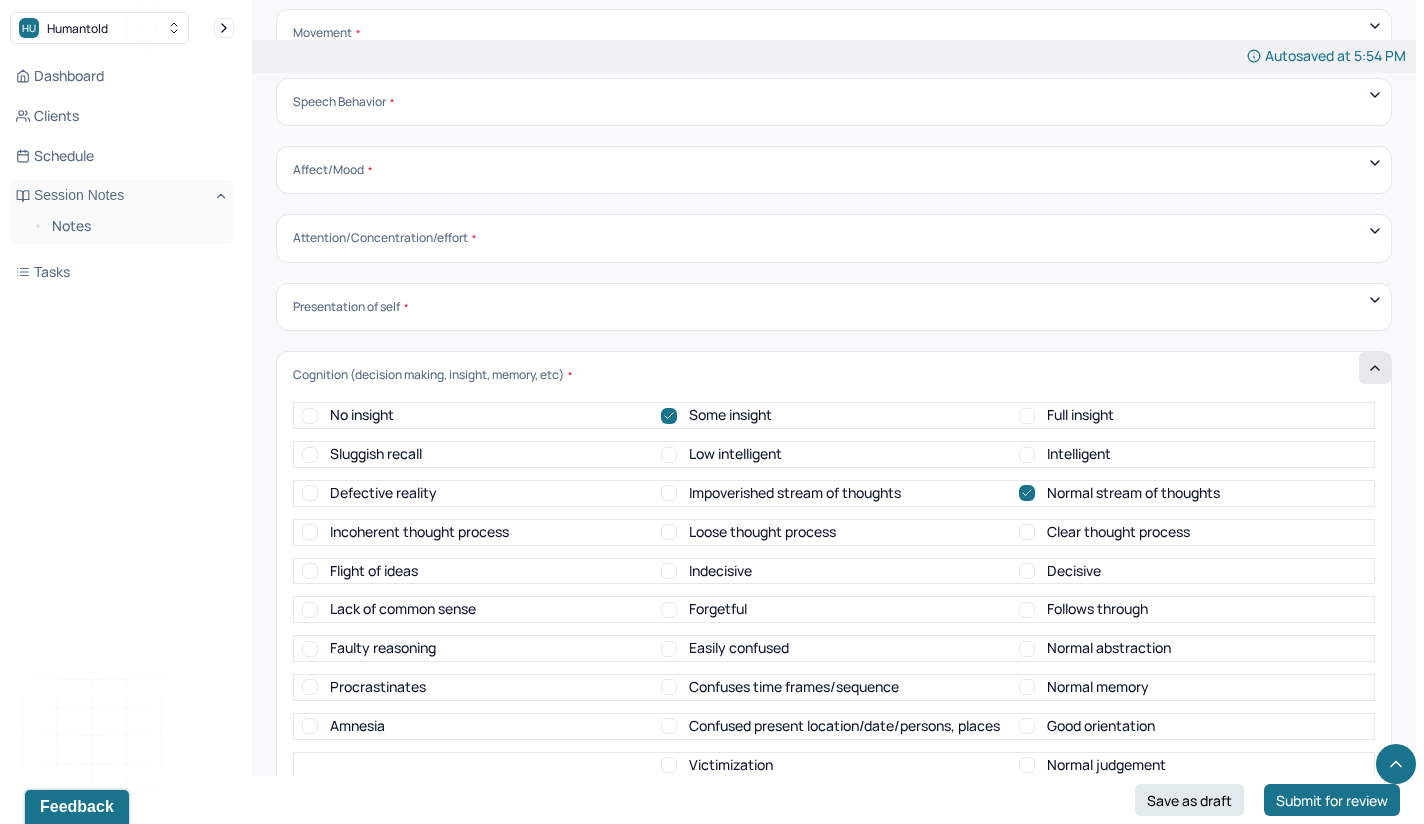 click on "Normal judgement" at bounding box center [1106, 765] 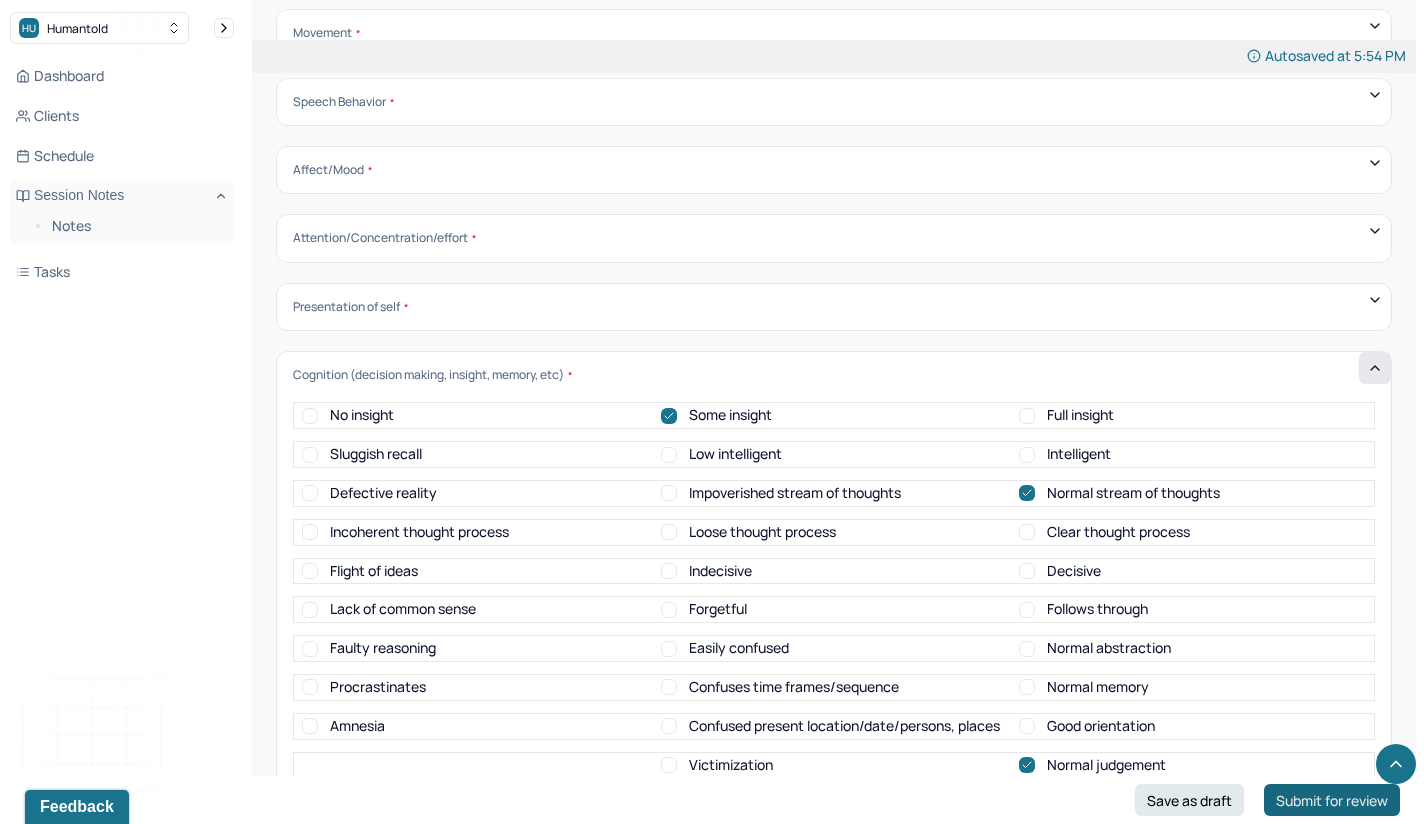 click on "Submit for review" at bounding box center [1332, 800] 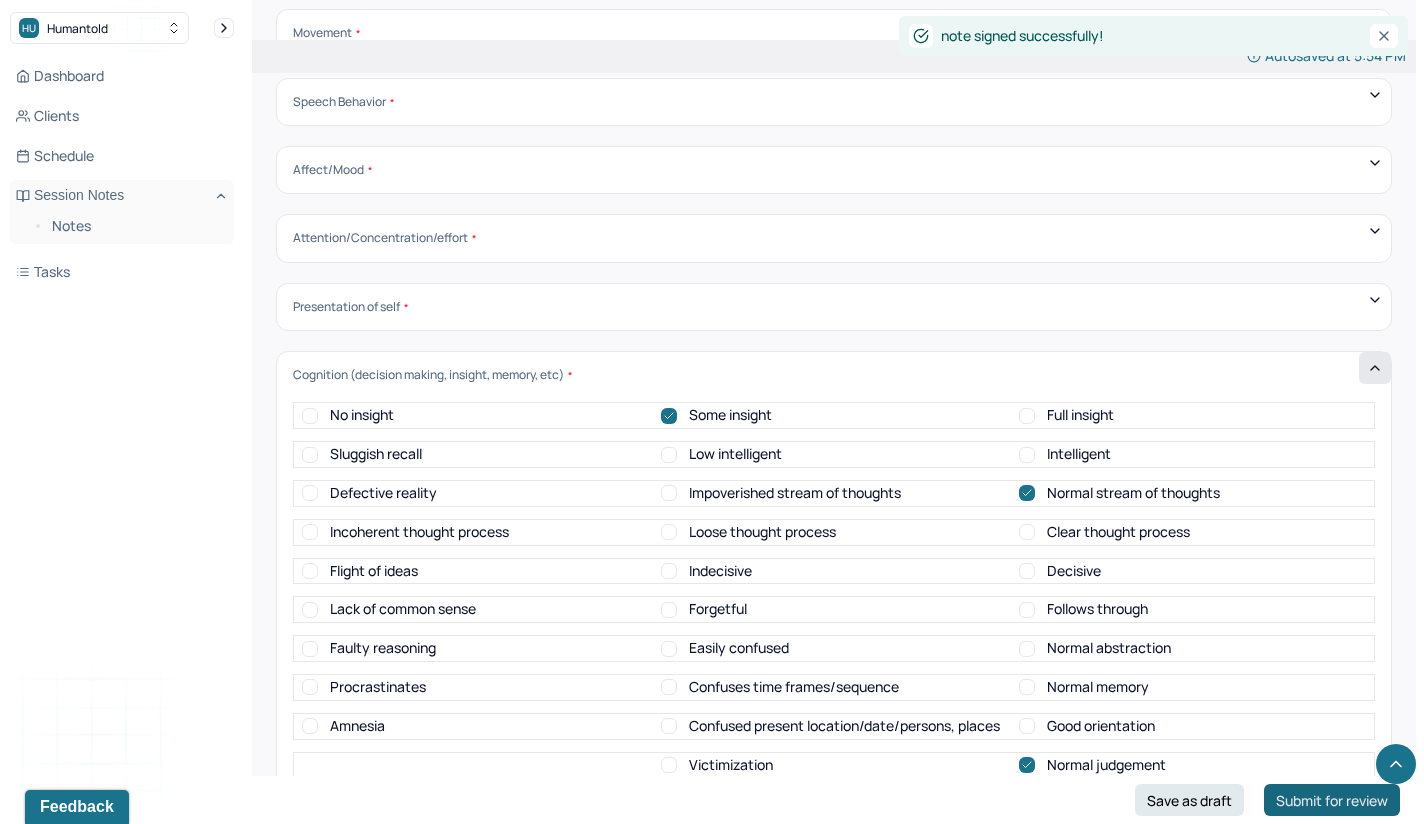 scroll, scrollTop: 0, scrollLeft: 0, axis: both 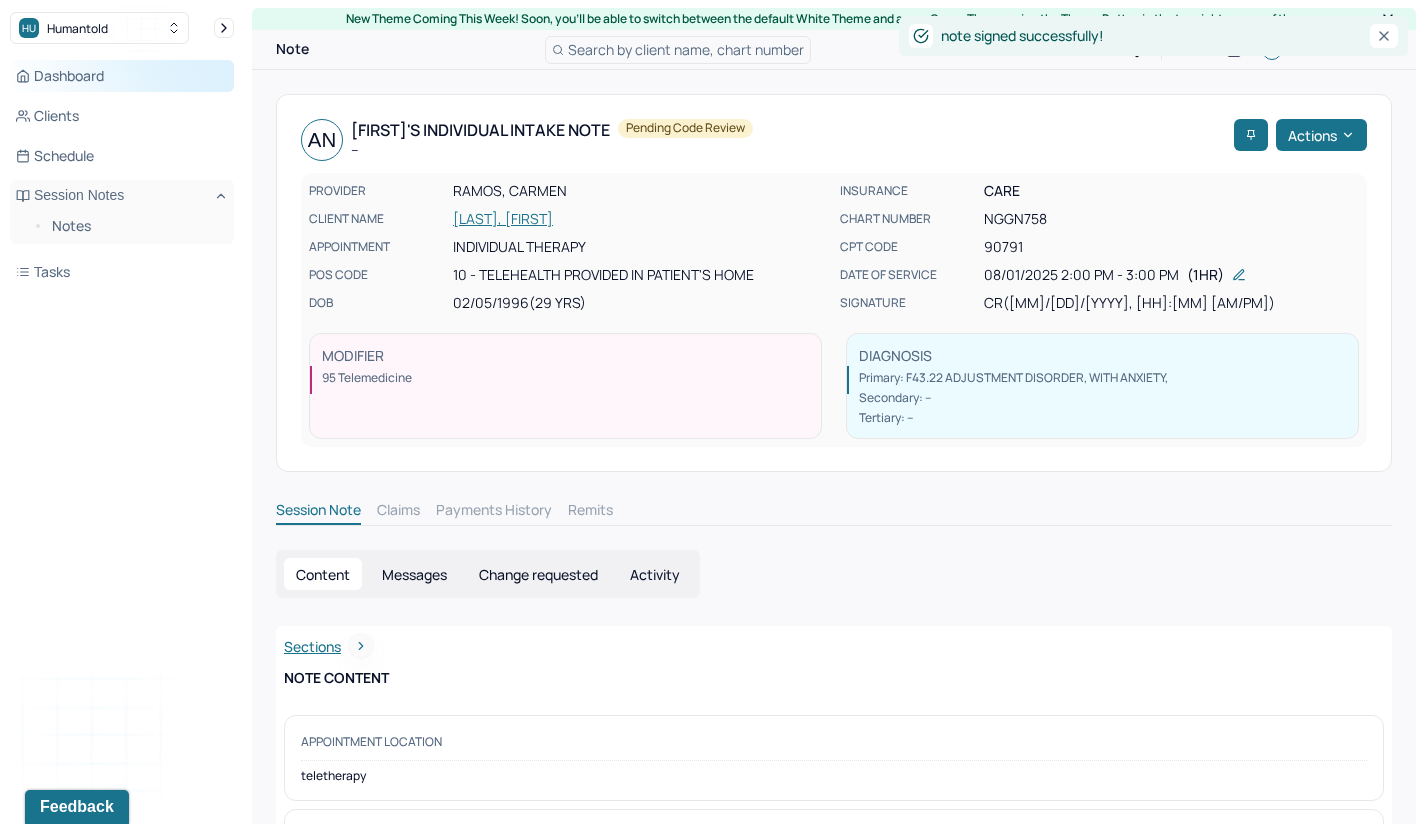 click on "Dashboard" at bounding box center (122, 76) 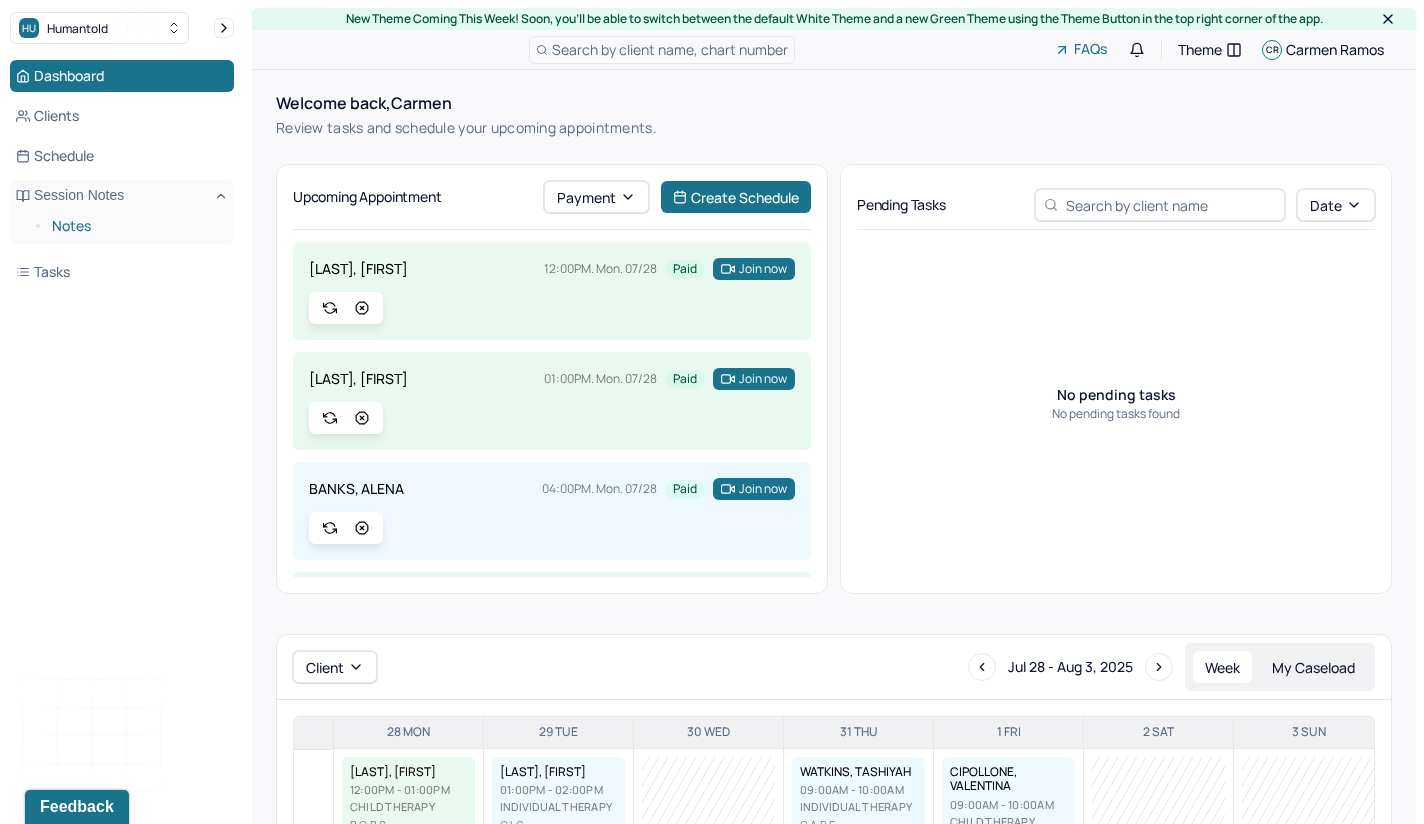 click on "Notes" at bounding box center (135, 226) 